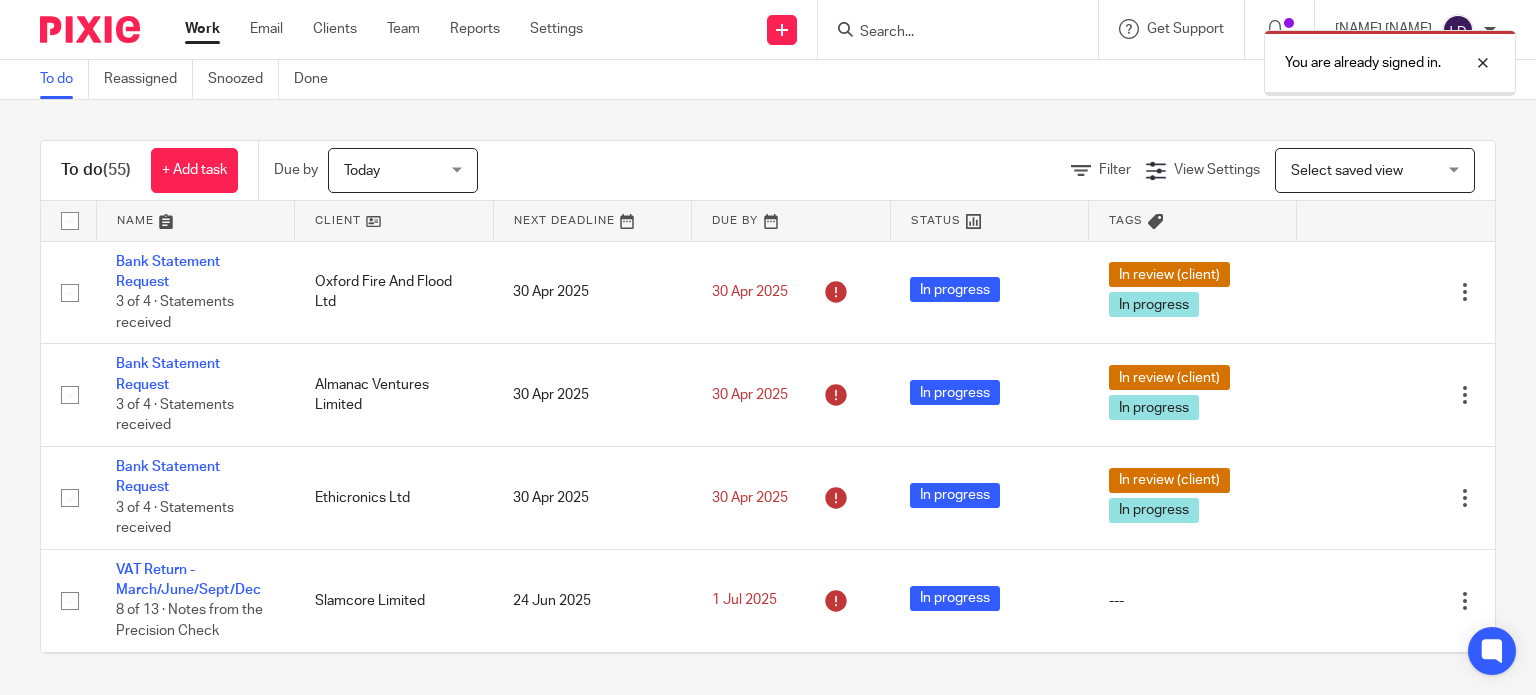 scroll, scrollTop: 0, scrollLeft: 0, axis: both 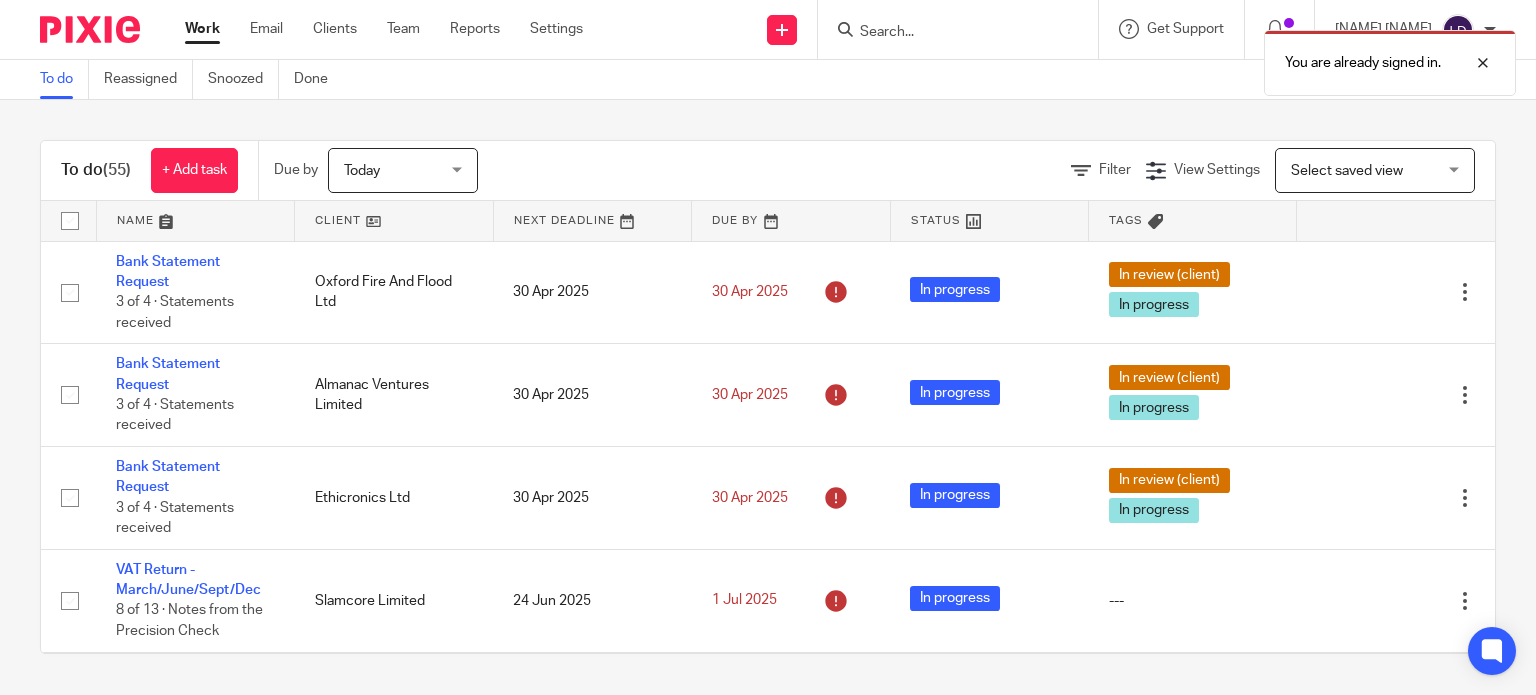 click at bounding box center (394, 221) 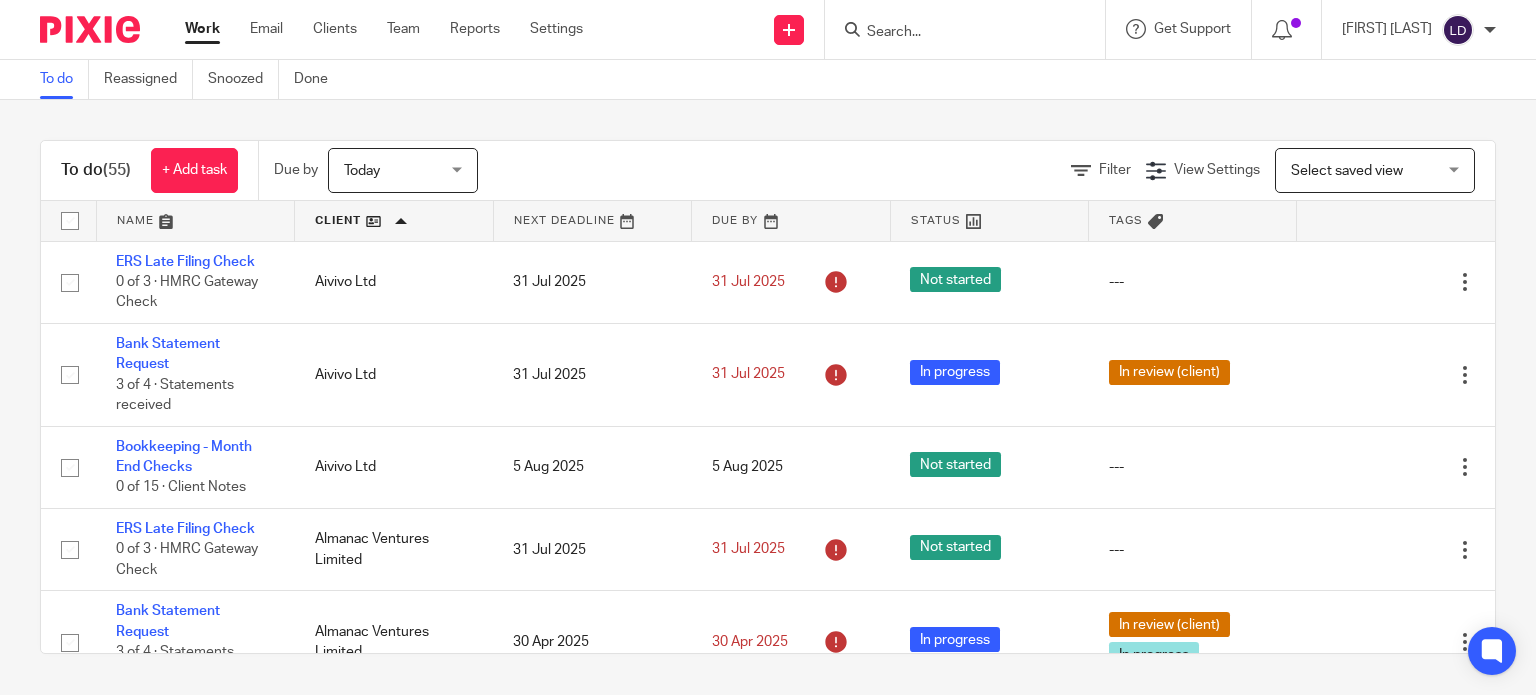 scroll, scrollTop: 0, scrollLeft: 0, axis: both 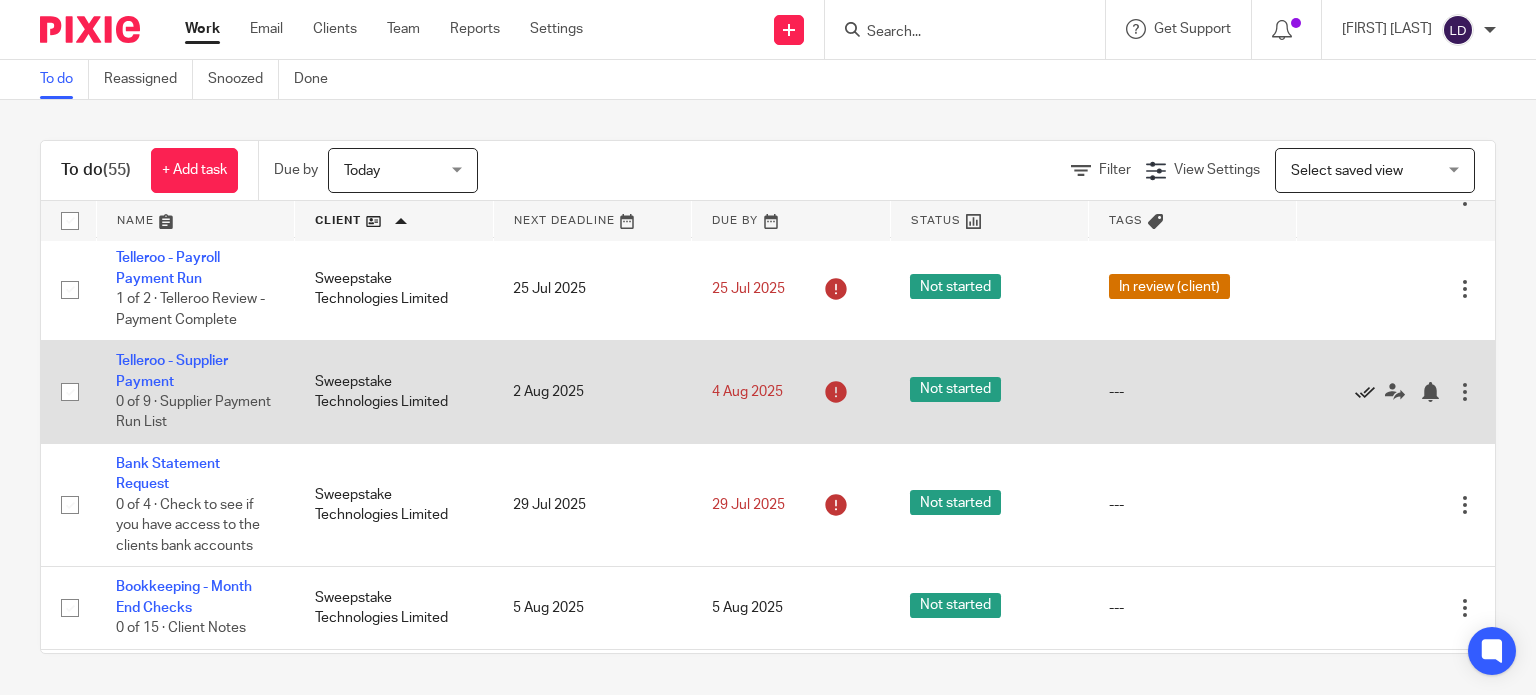click at bounding box center (1365, 392) 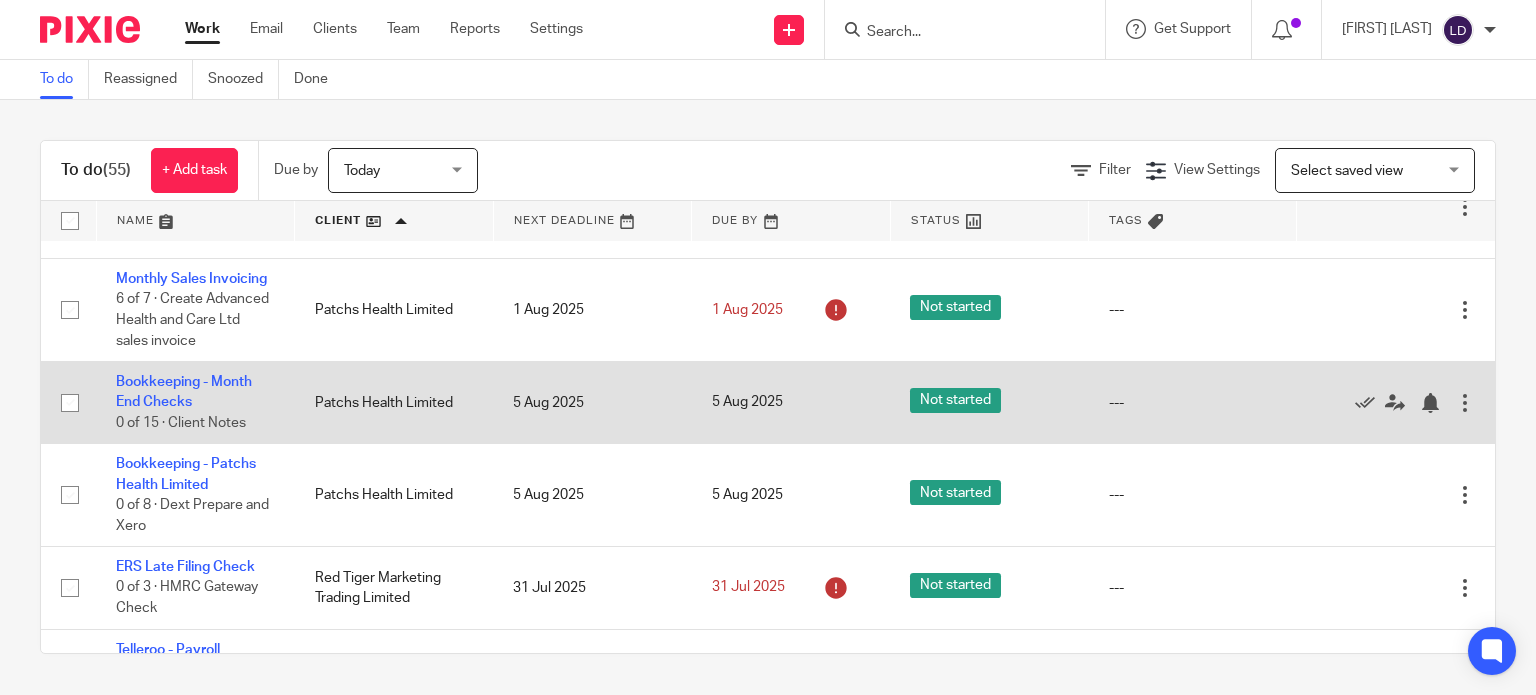 scroll, scrollTop: 3040, scrollLeft: 0, axis: vertical 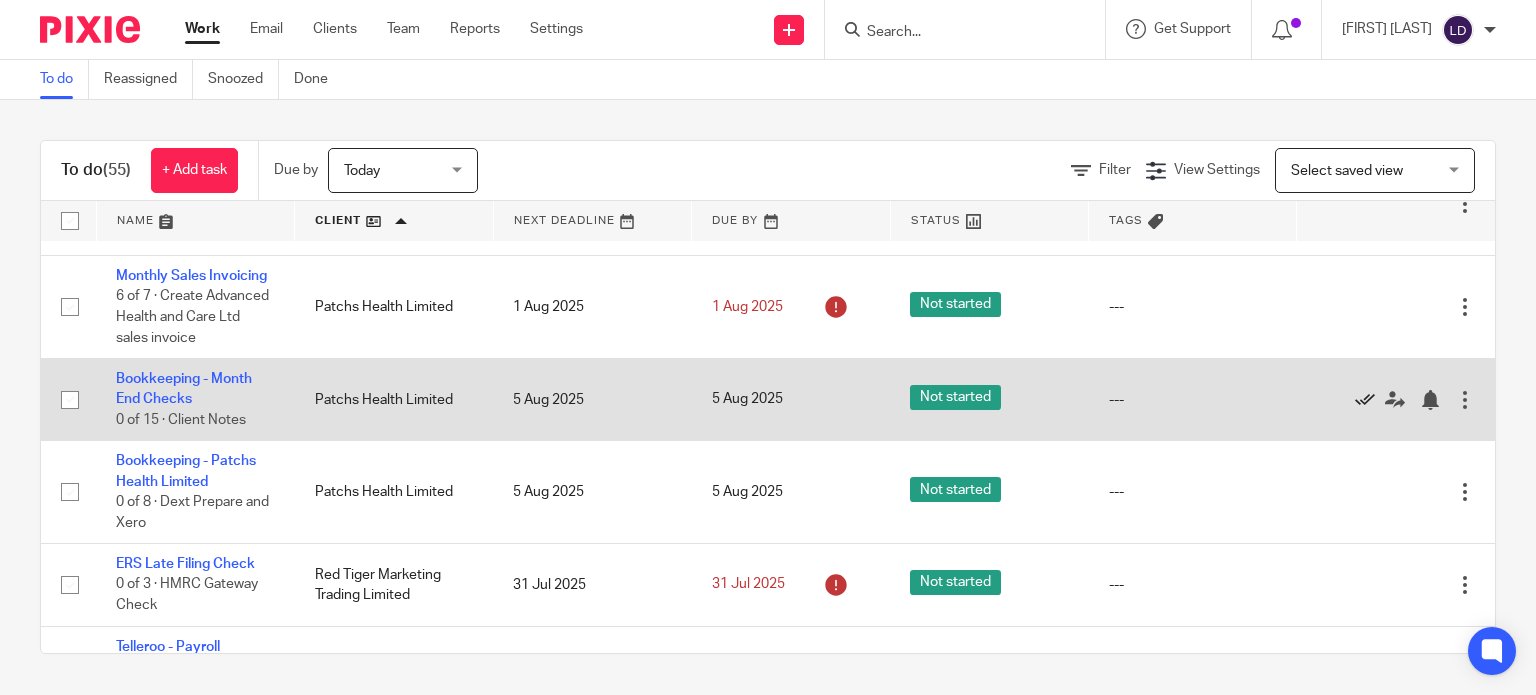 click at bounding box center [1365, 400] 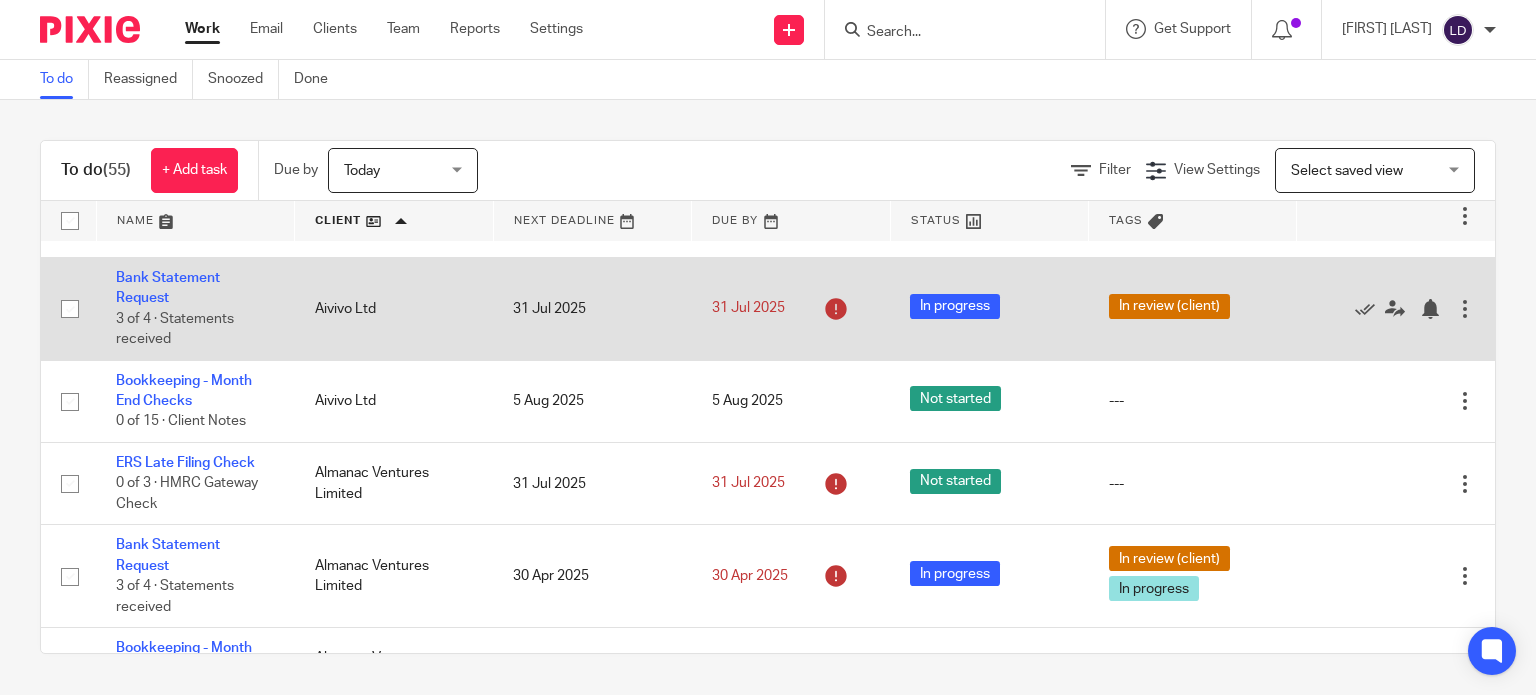 scroll, scrollTop: 0, scrollLeft: 0, axis: both 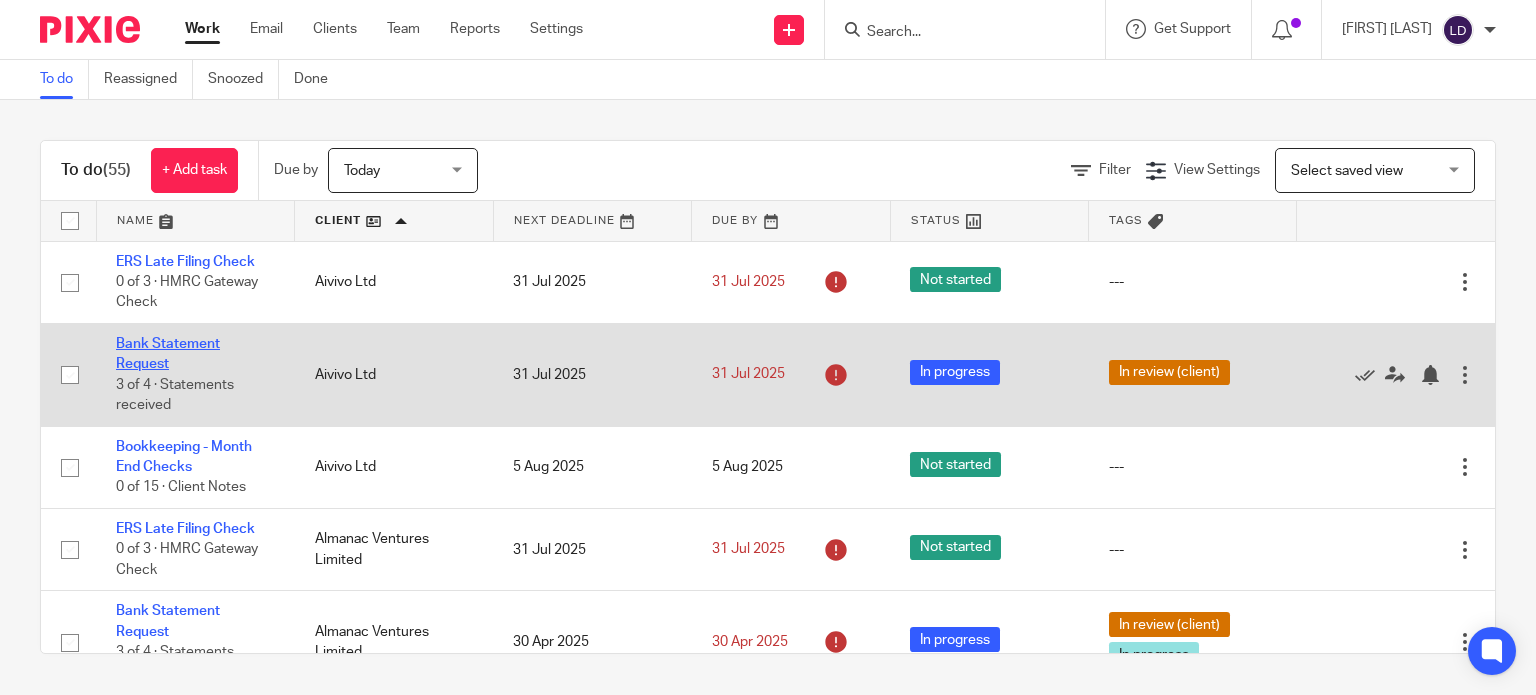 click on "Bank Statement Request" at bounding box center [168, 354] 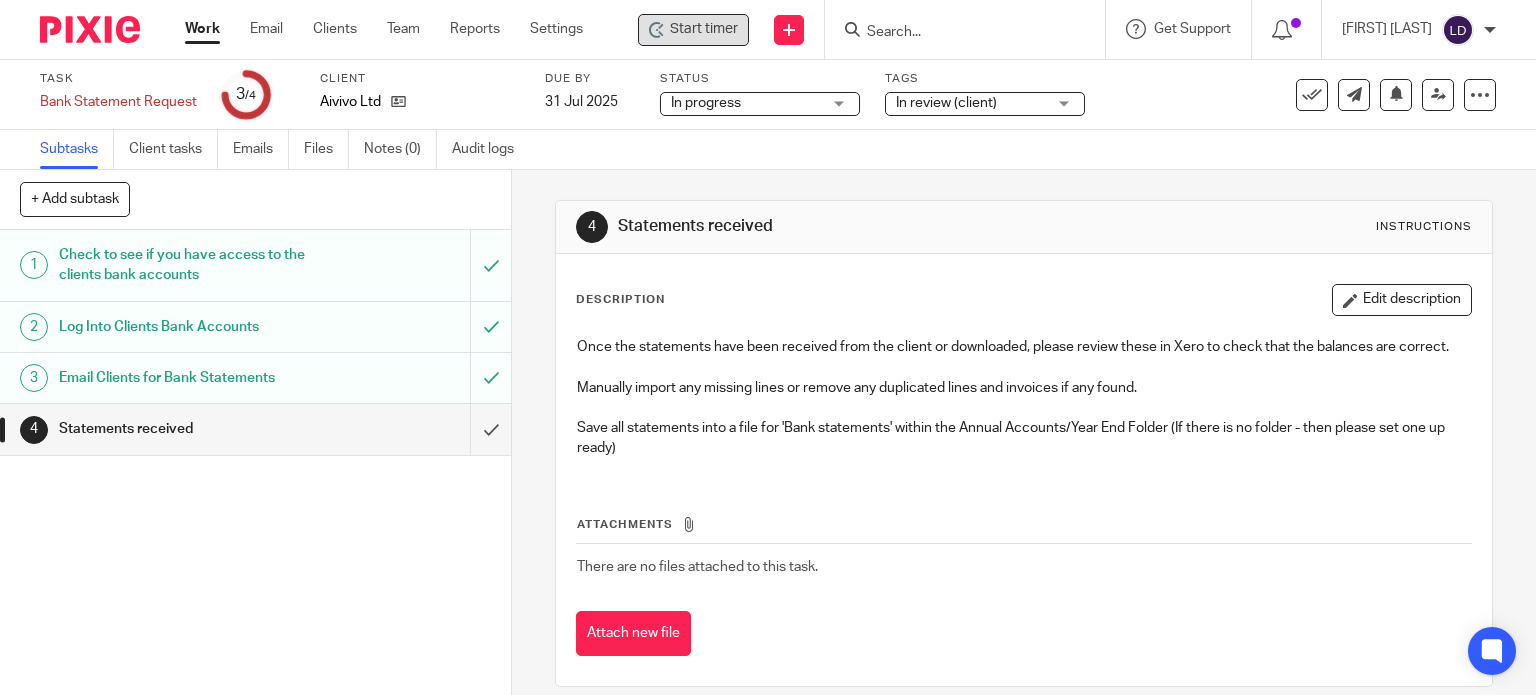 scroll, scrollTop: 0, scrollLeft: 0, axis: both 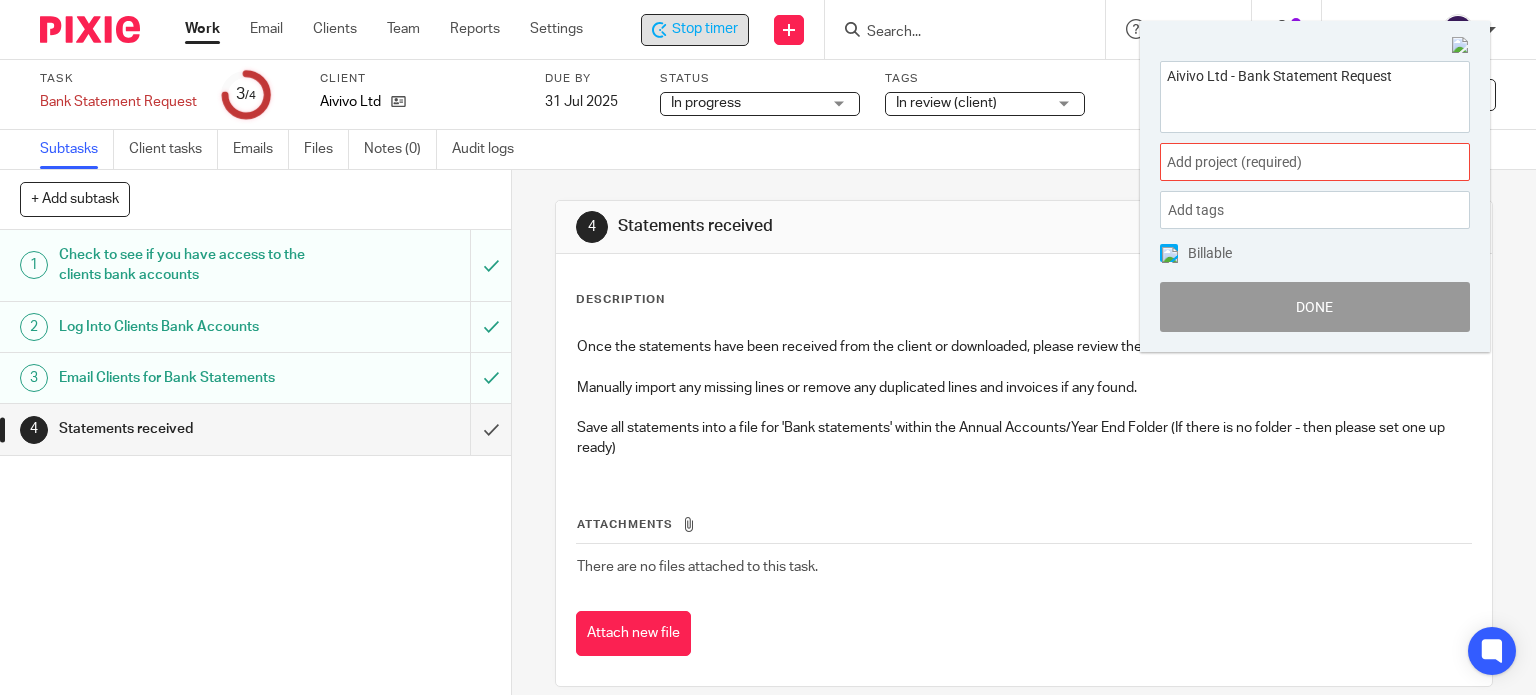 click on "Add project (required) :" at bounding box center [1293, 162] 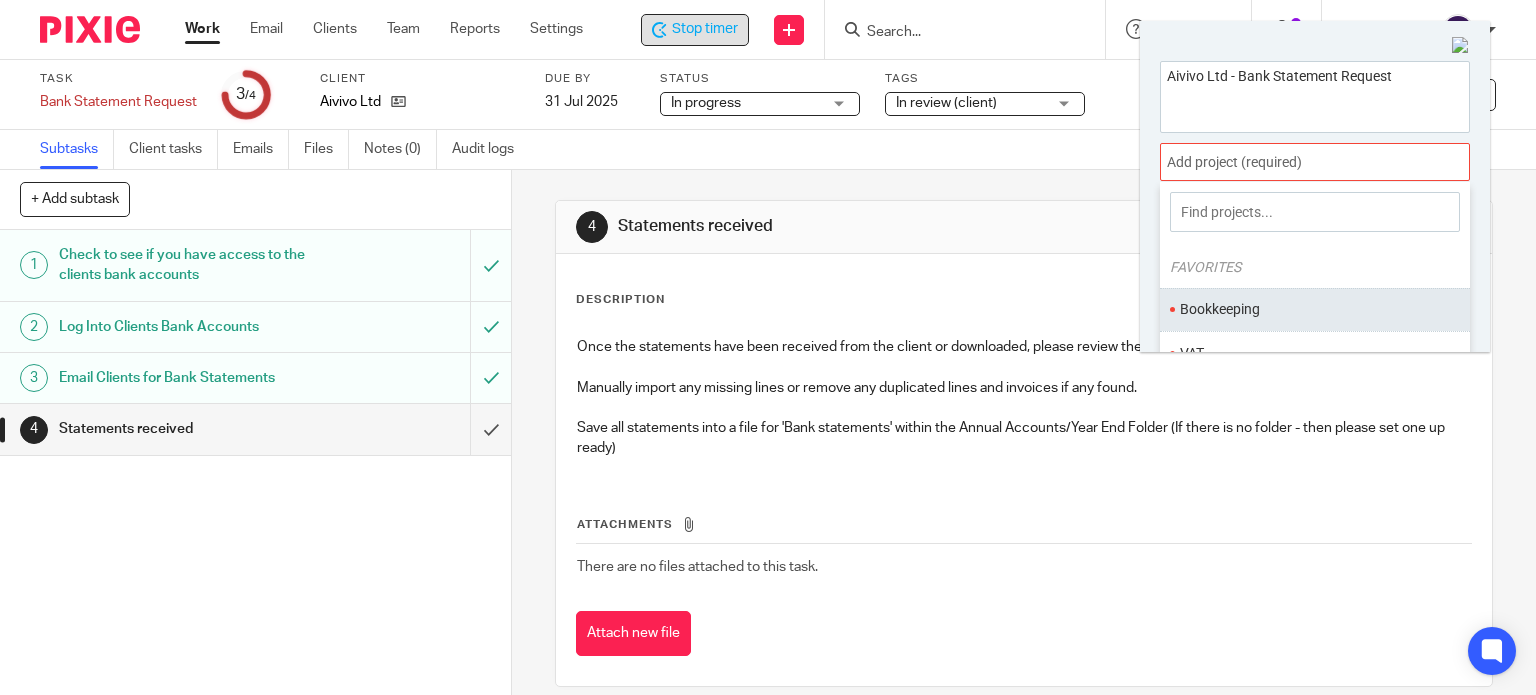 click on "Bookkeeping" at bounding box center [1310, 309] 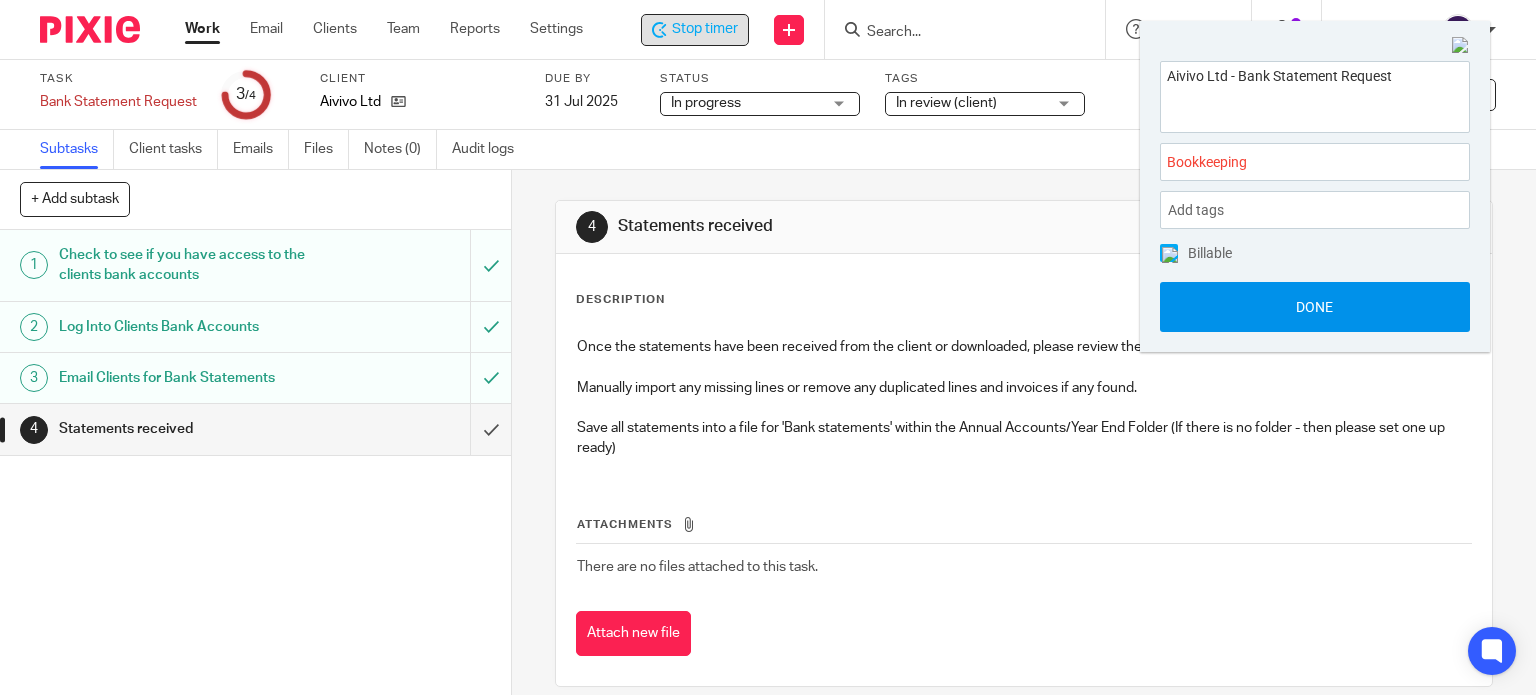 click on "Done" at bounding box center (1315, 307) 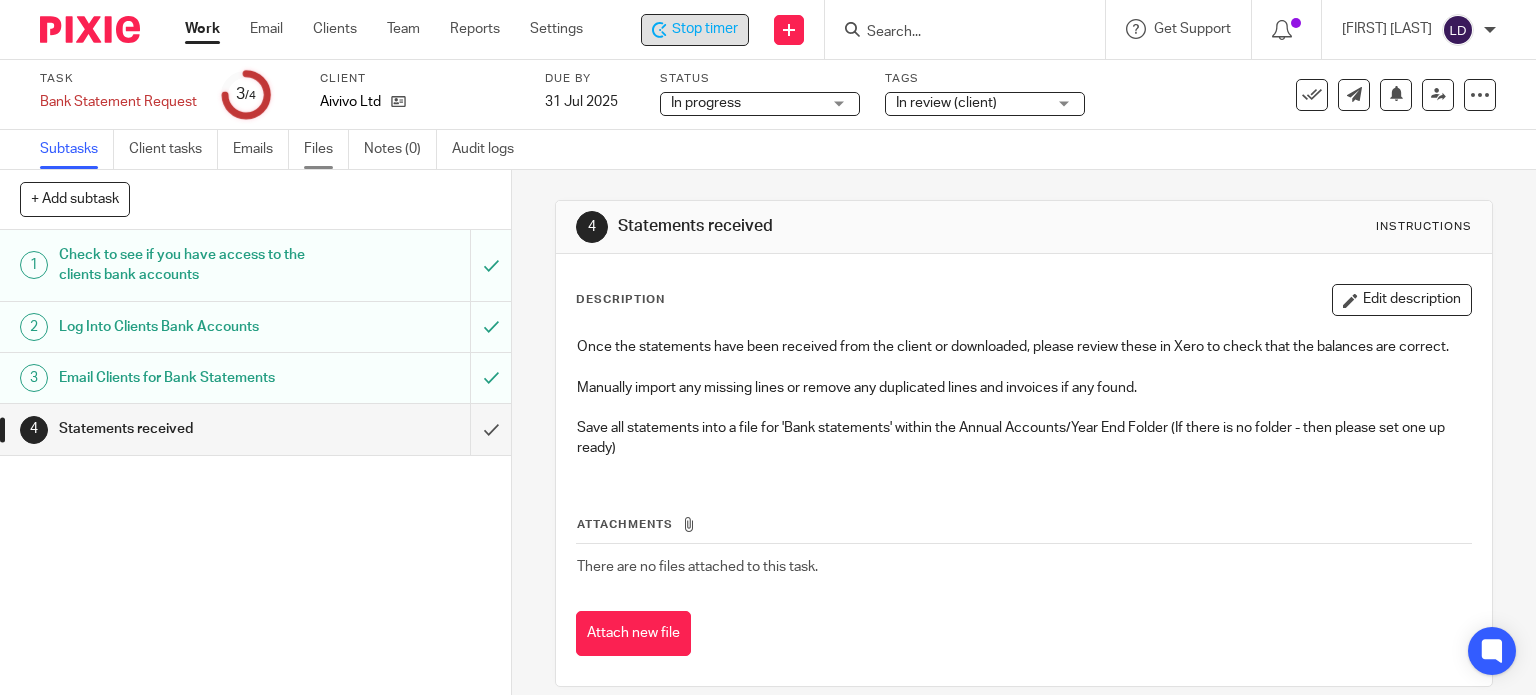 click on "Files" at bounding box center [326, 149] 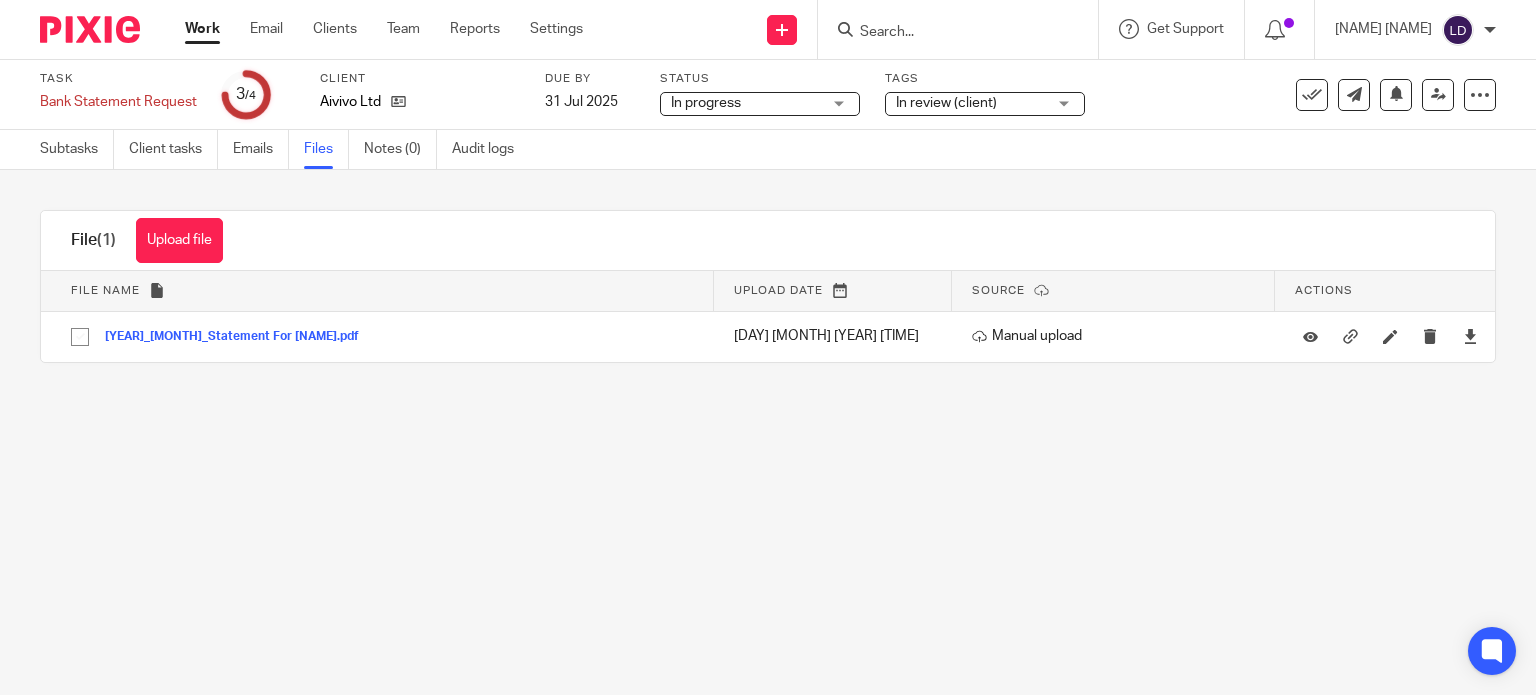 scroll, scrollTop: 0, scrollLeft: 0, axis: both 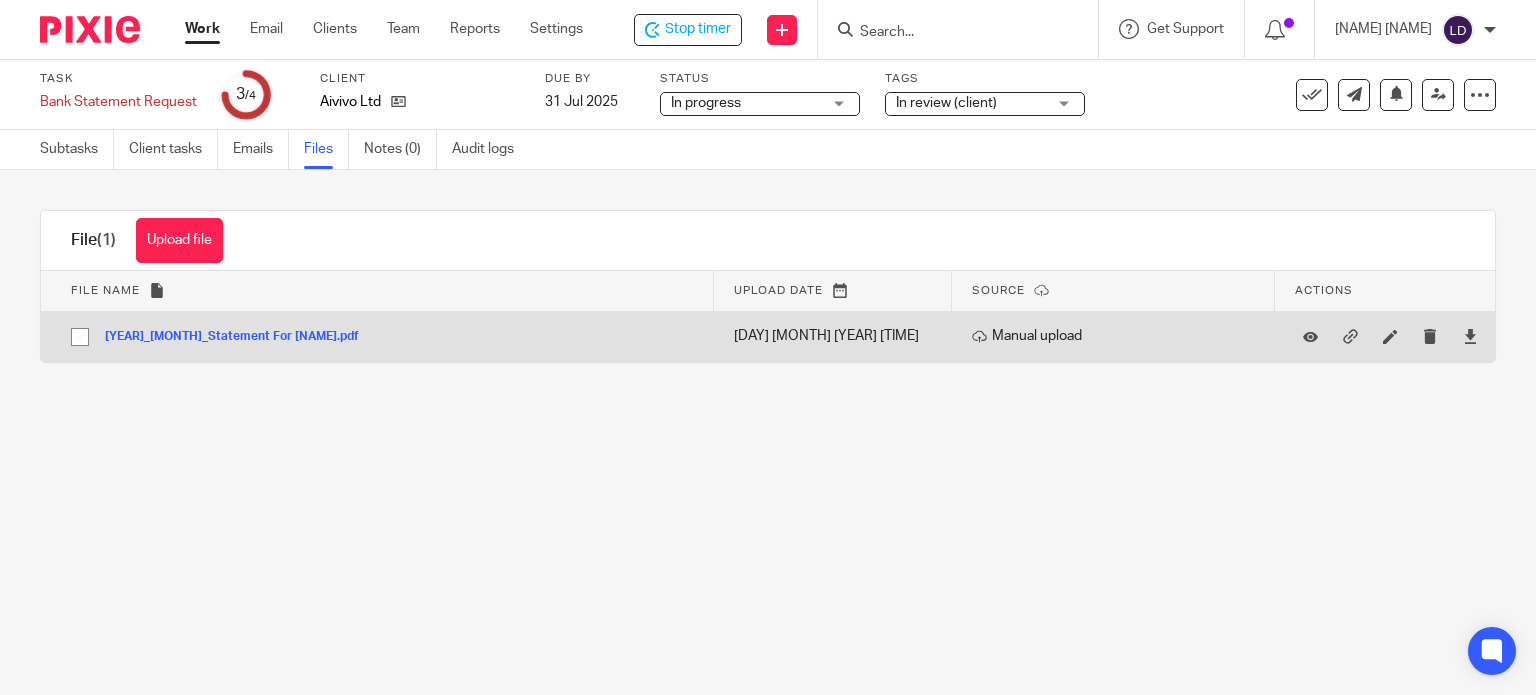click on "2025_July_Statement For max.pdf" at bounding box center [239, 337] 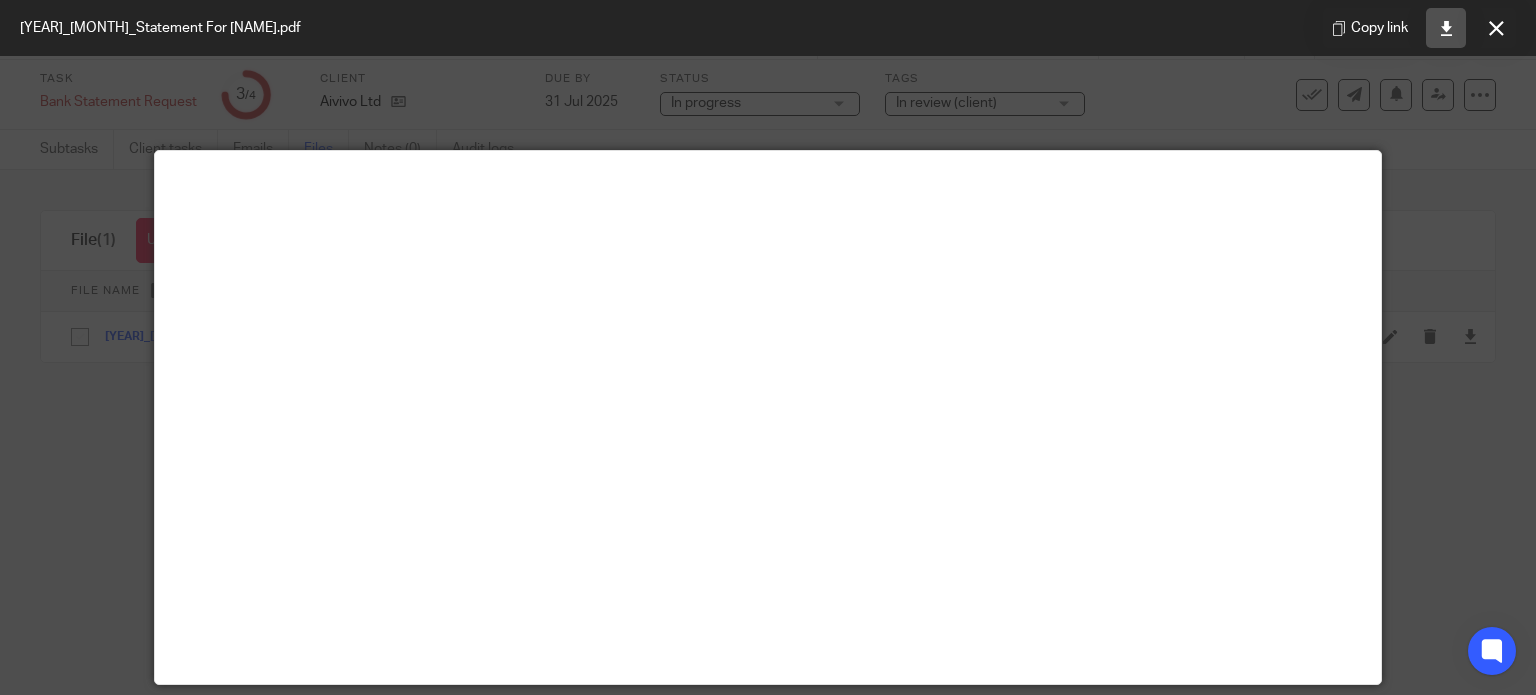 click at bounding box center (1446, 28) 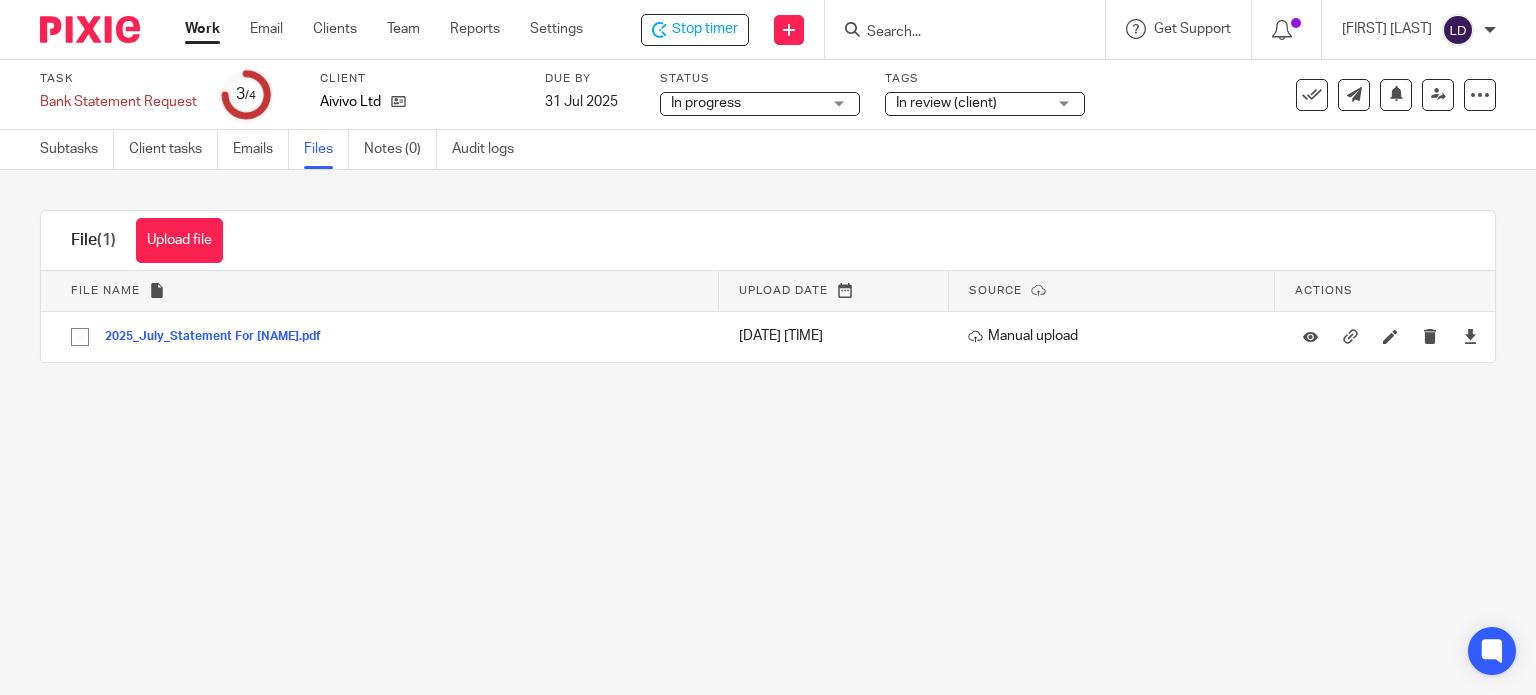 scroll, scrollTop: 0, scrollLeft: 0, axis: both 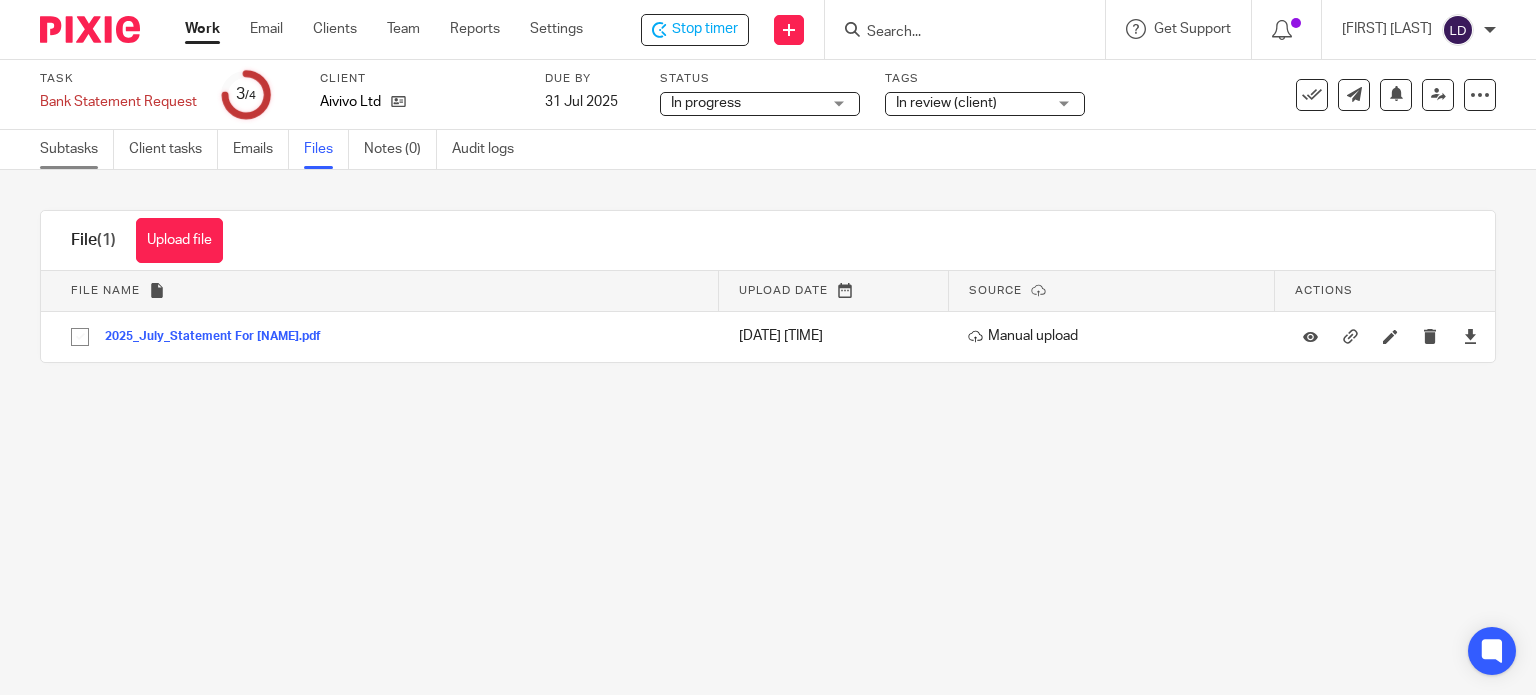 click on "Subtasks" at bounding box center (77, 149) 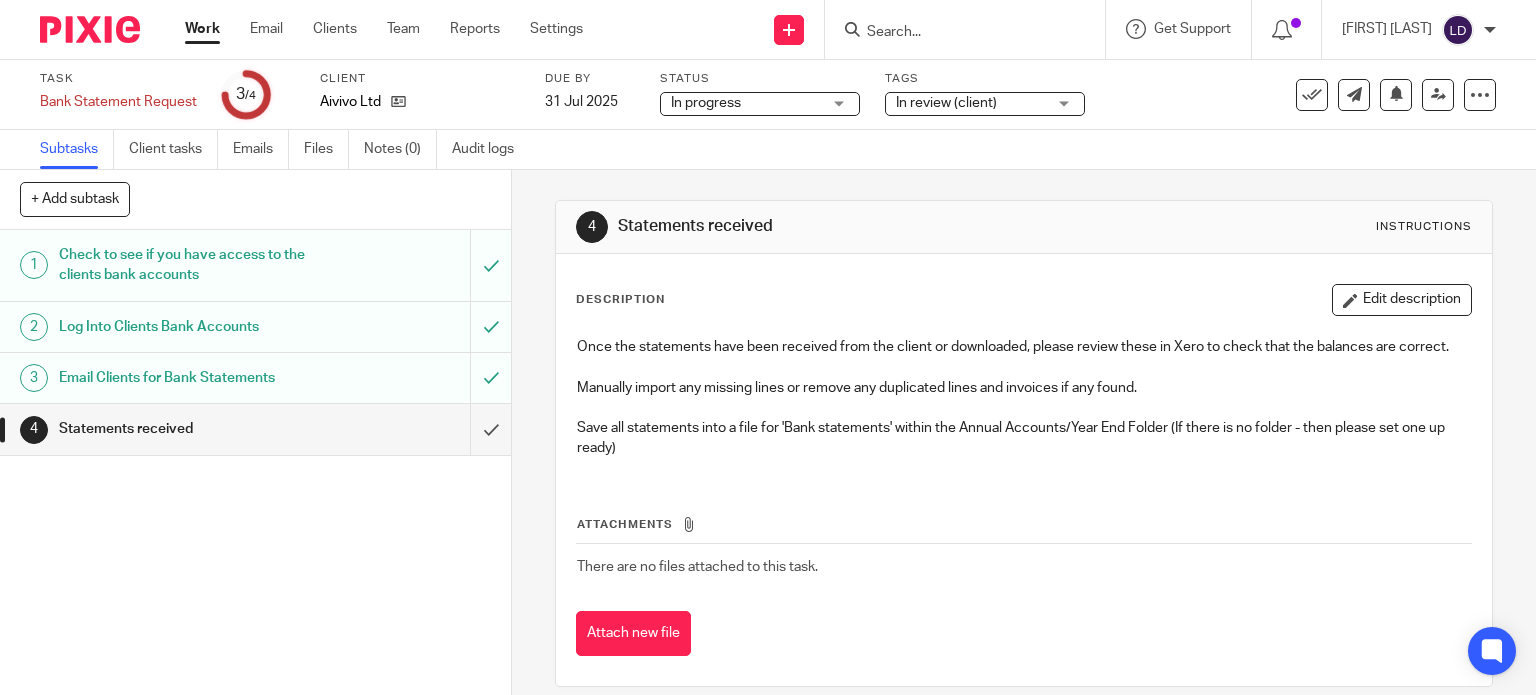 scroll, scrollTop: 0, scrollLeft: 0, axis: both 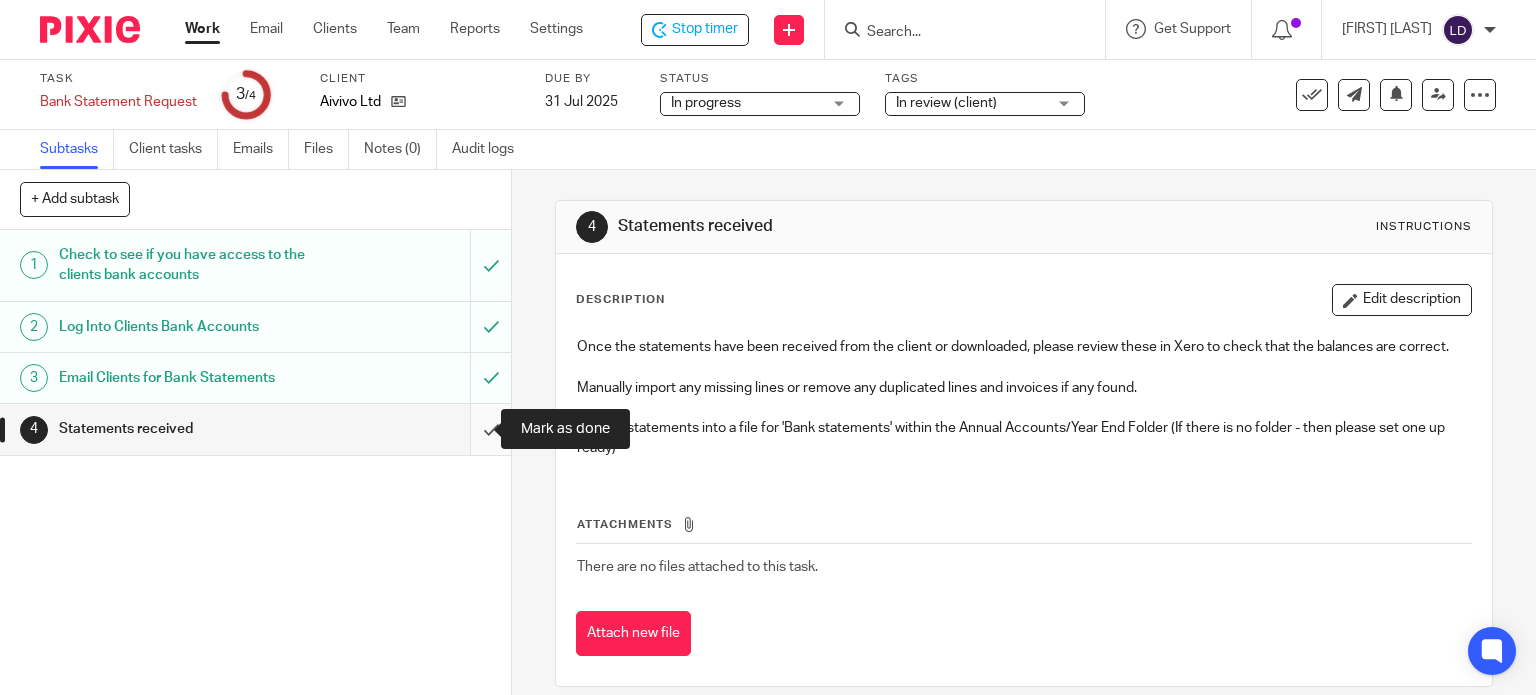 click at bounding box center [255, 429] 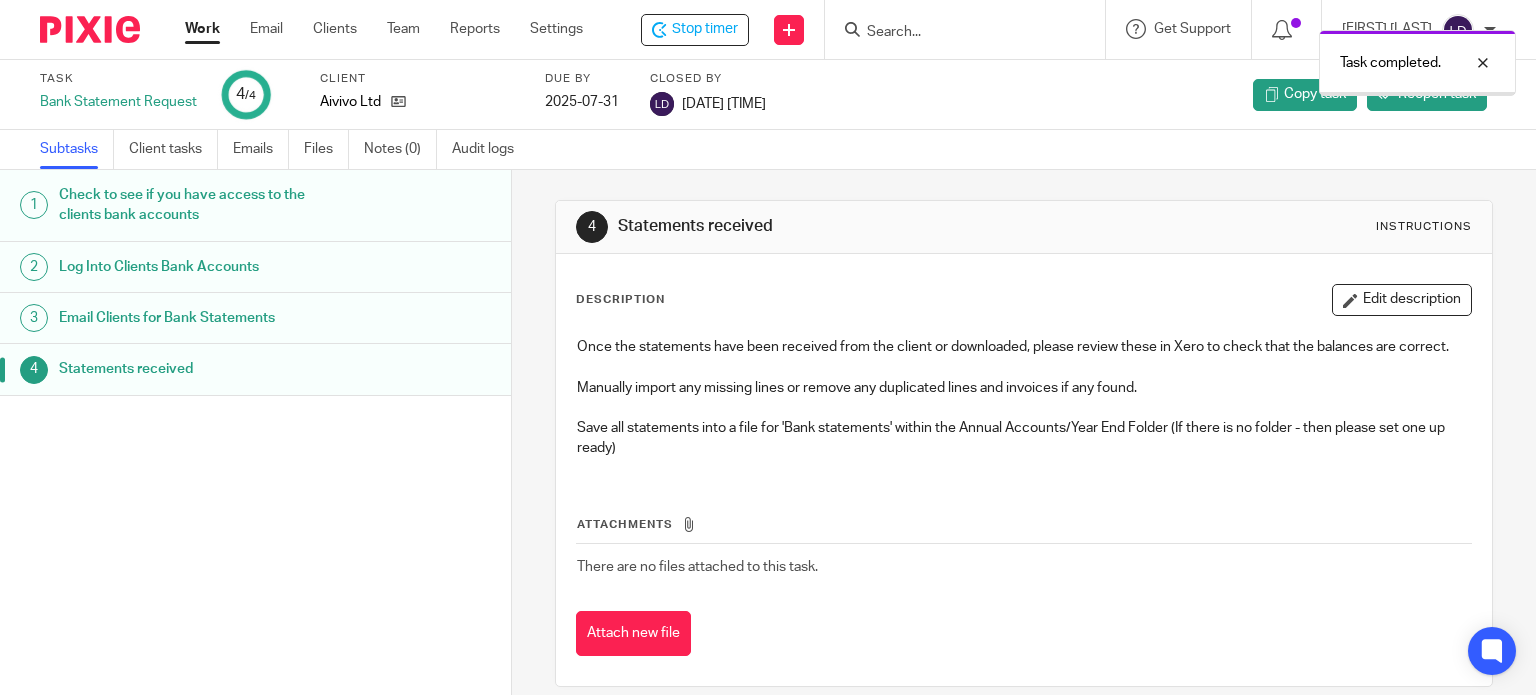 scroll, scrollTop: 0, scrollLeft: 0, axis: both 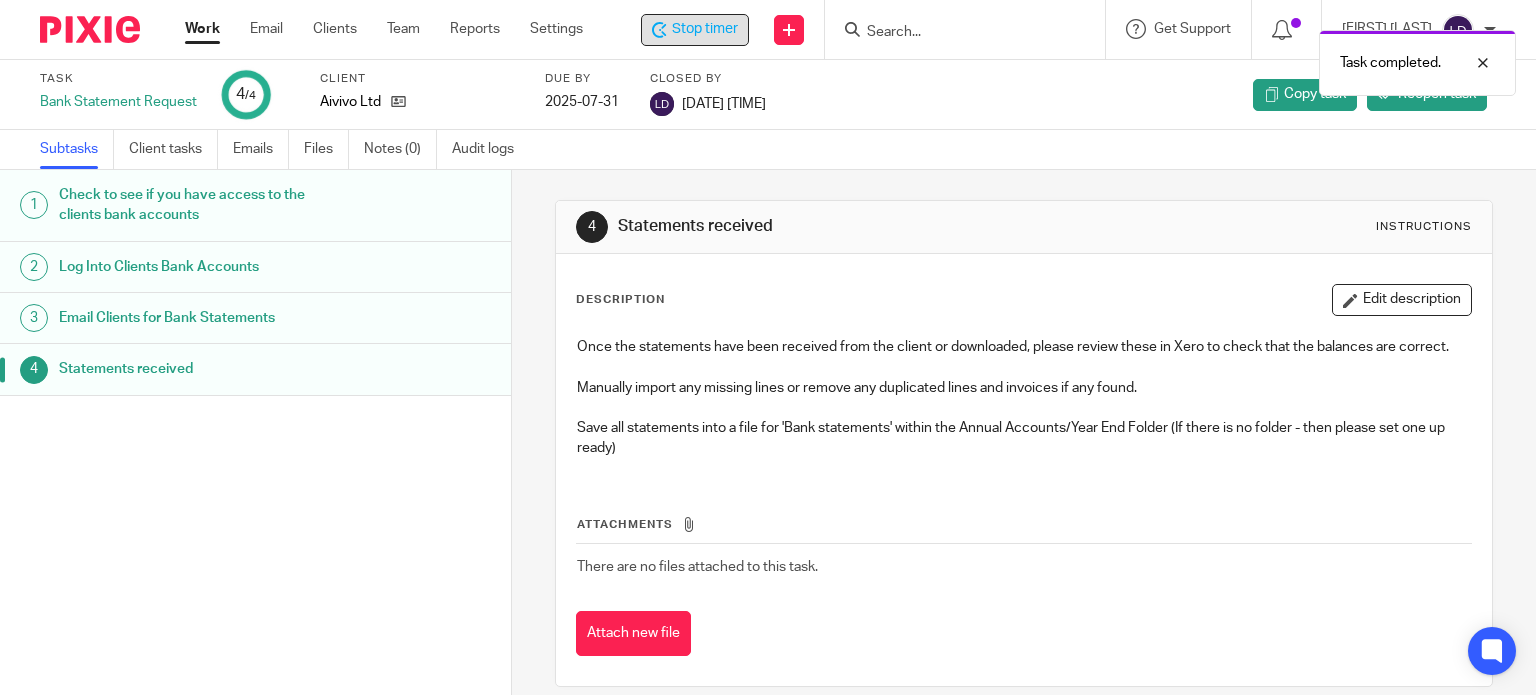 click on "Stop timer" at bounding box center (705, 29) 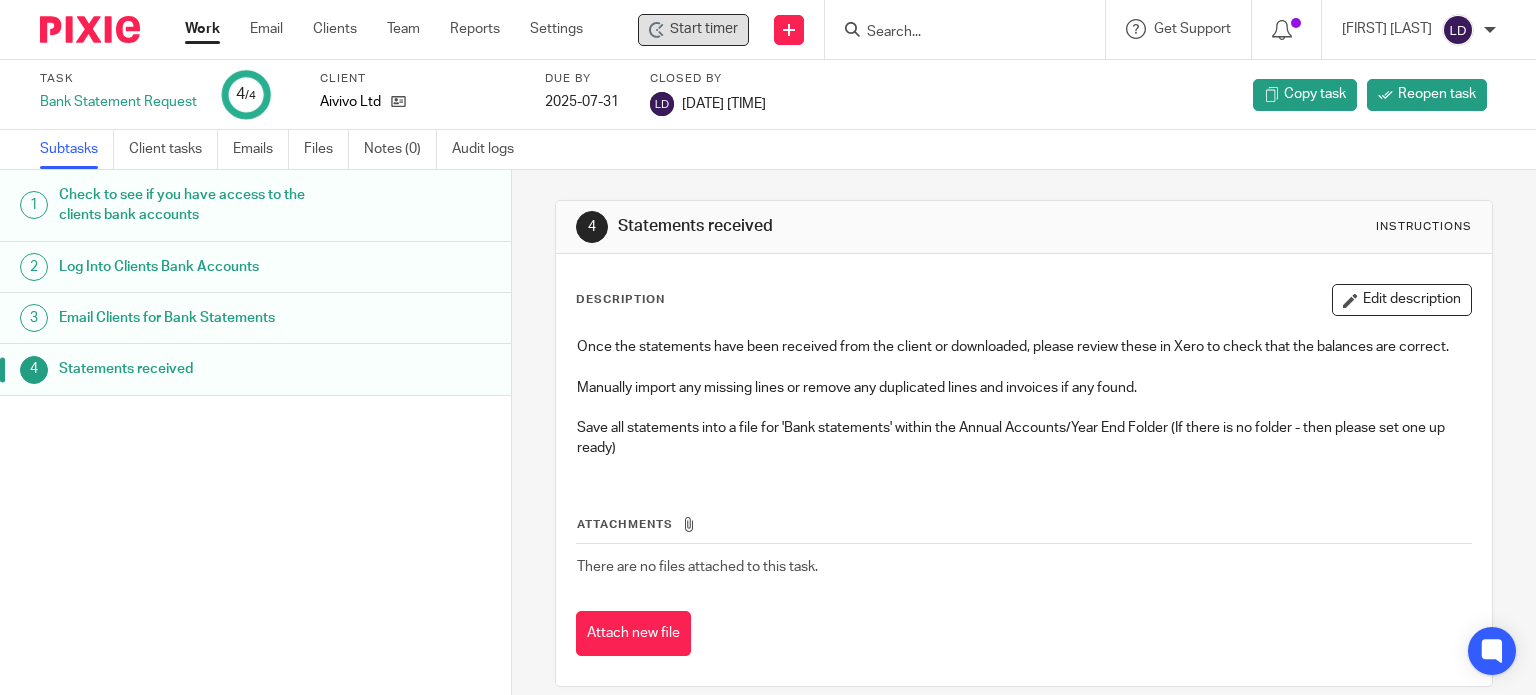 click on "Work" at bounding box center [202, 29] 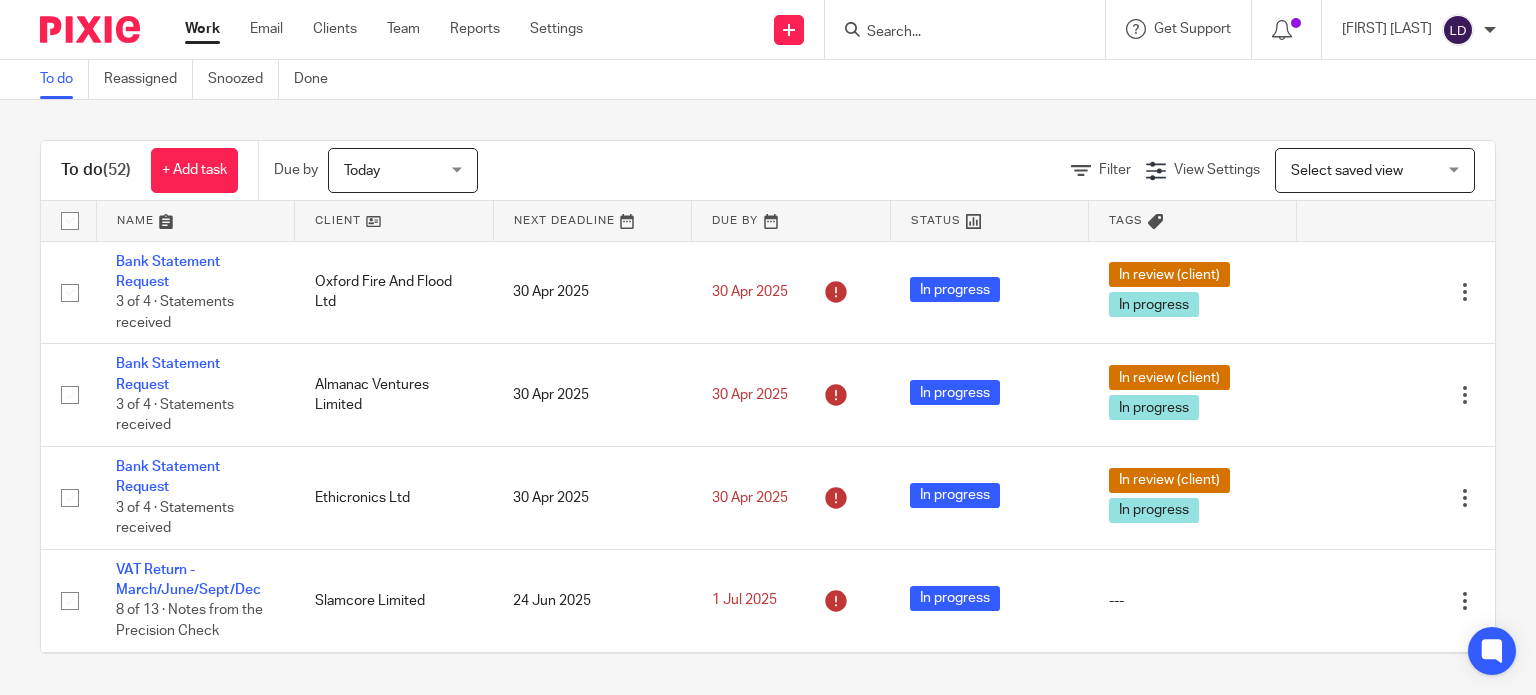 scroll, scrollTop: 0, scrollLeft: 0, axis: both 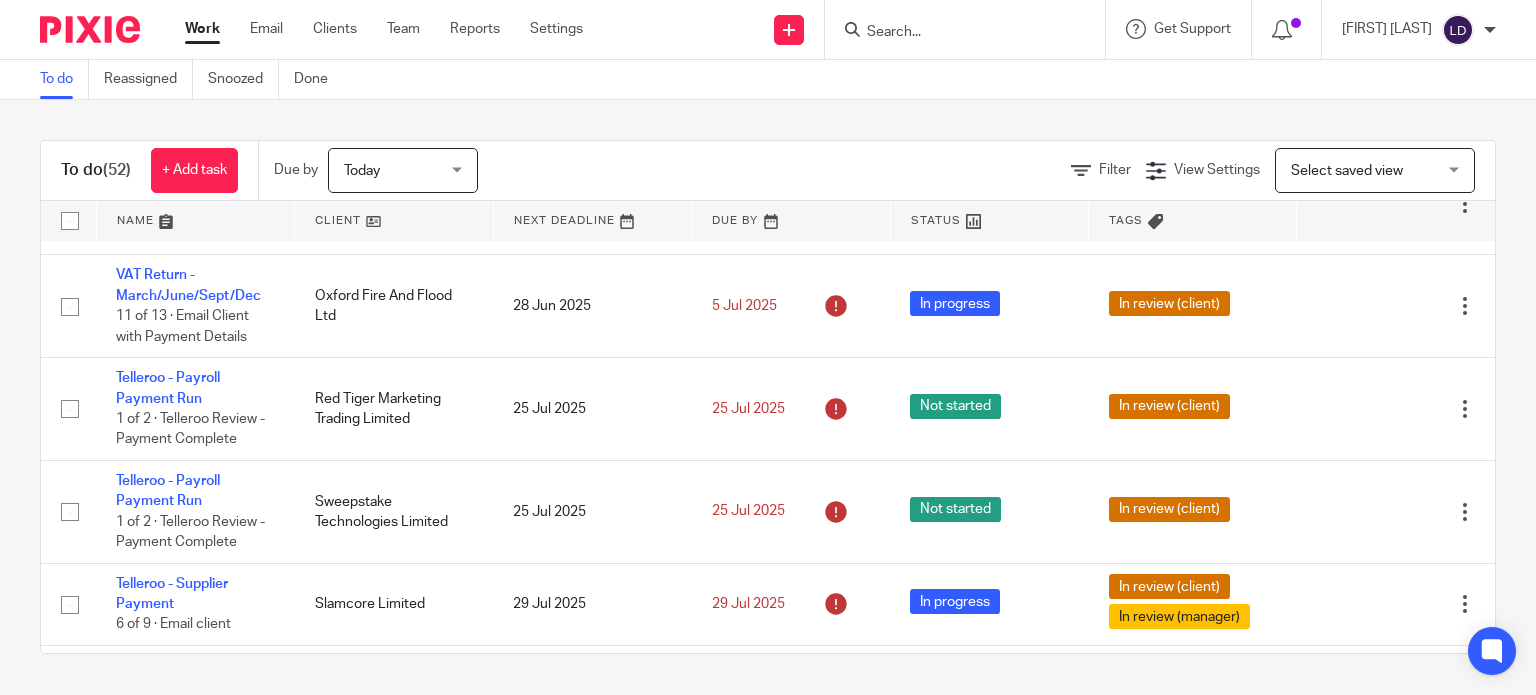 click at bounding box center [394, 221] 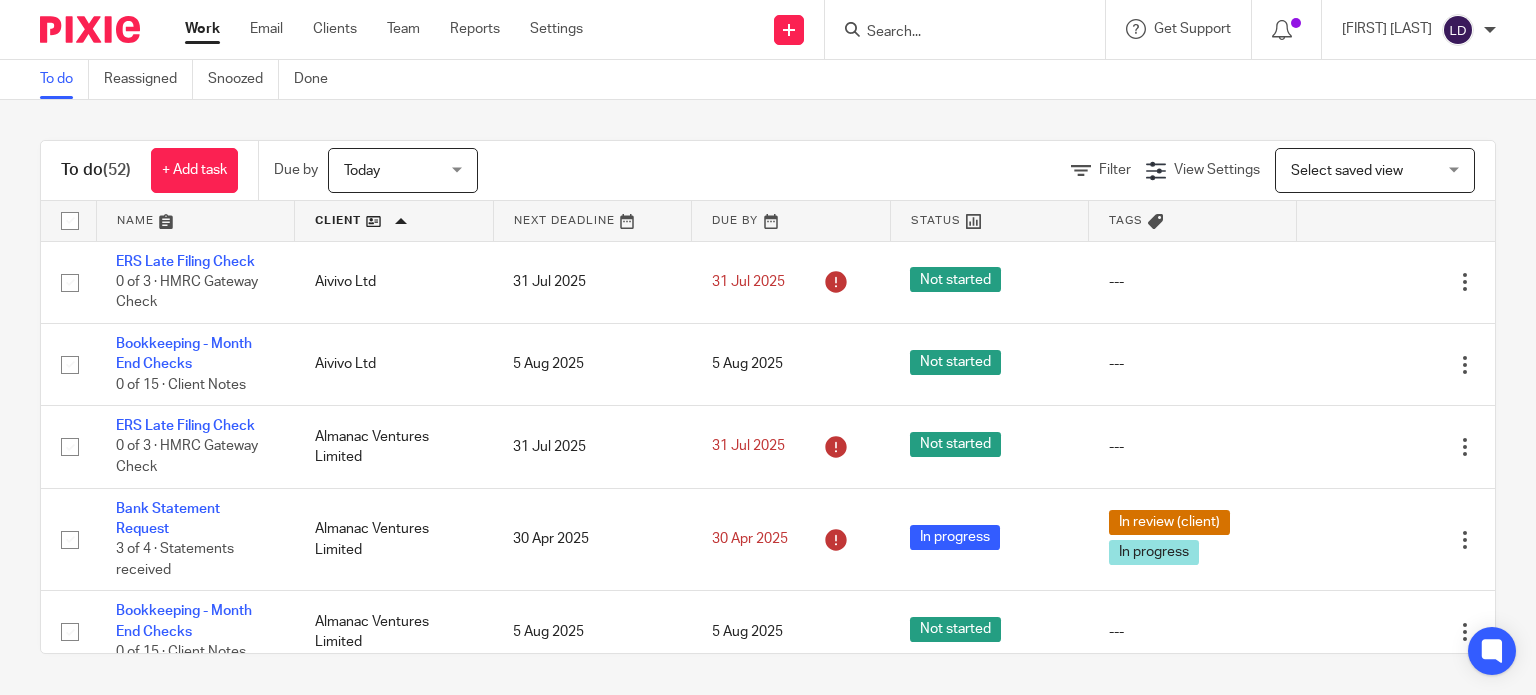 scroll, scrollTop: 0, scrollLeft: 0, axis: both 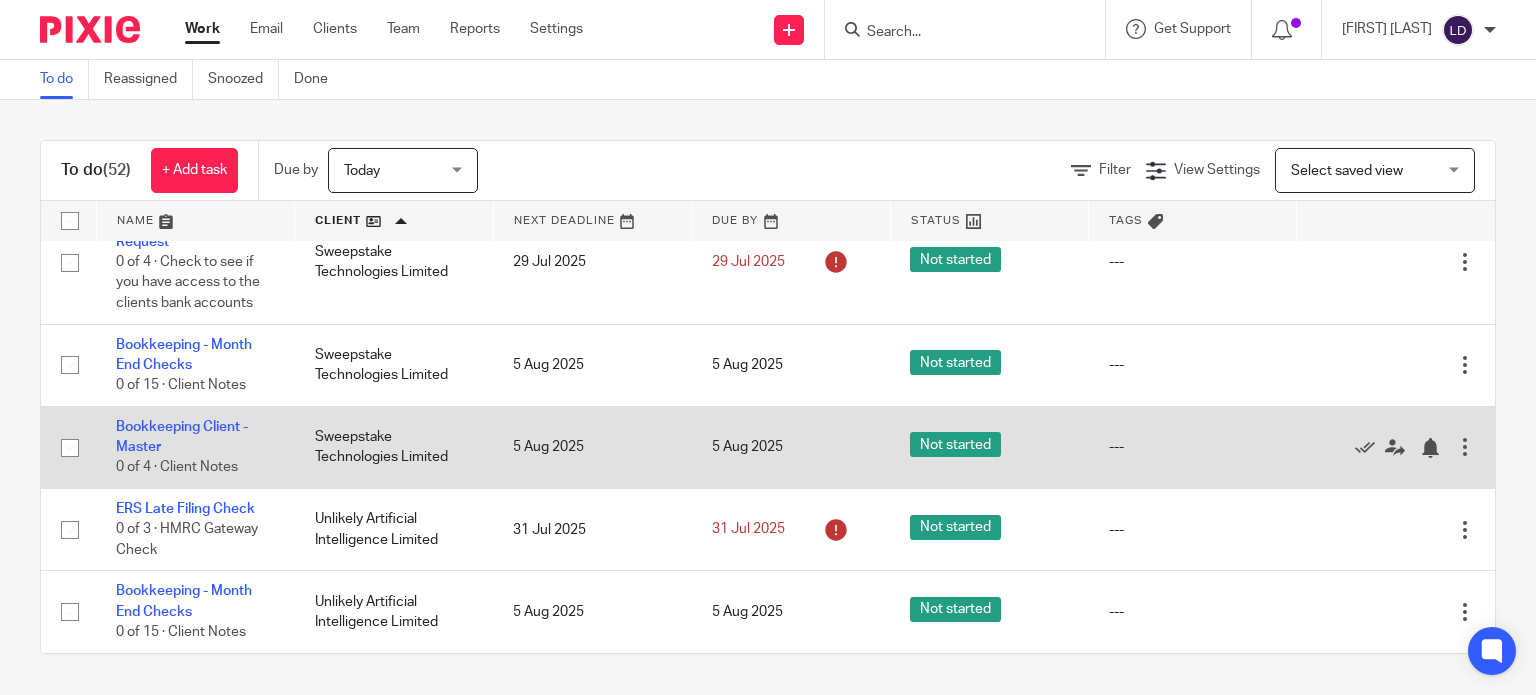 click on "Bookkeeping Client - Master
0
of
4 ·
Client Notes" at bounding box center [195, 447] 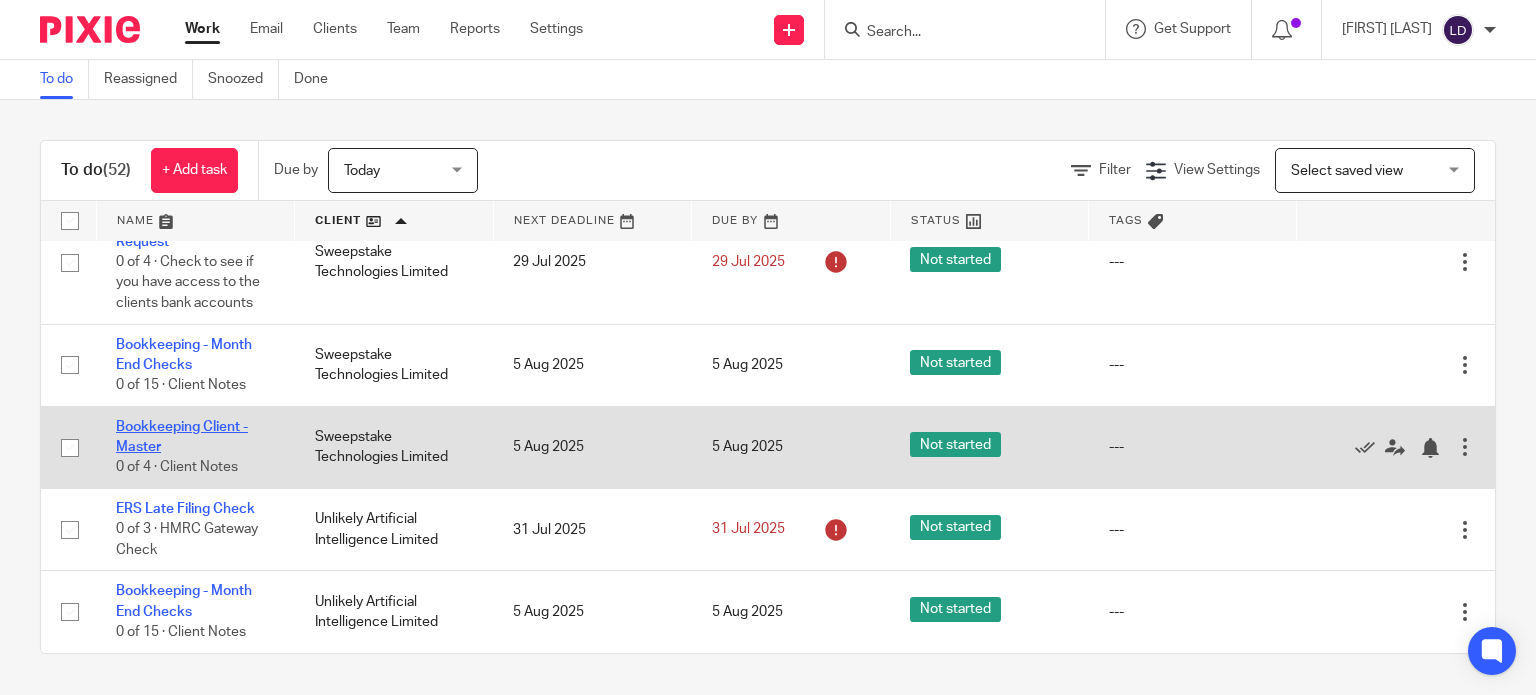 click on "Bookkeeping Client - Master" at bounding box center [182, 437] 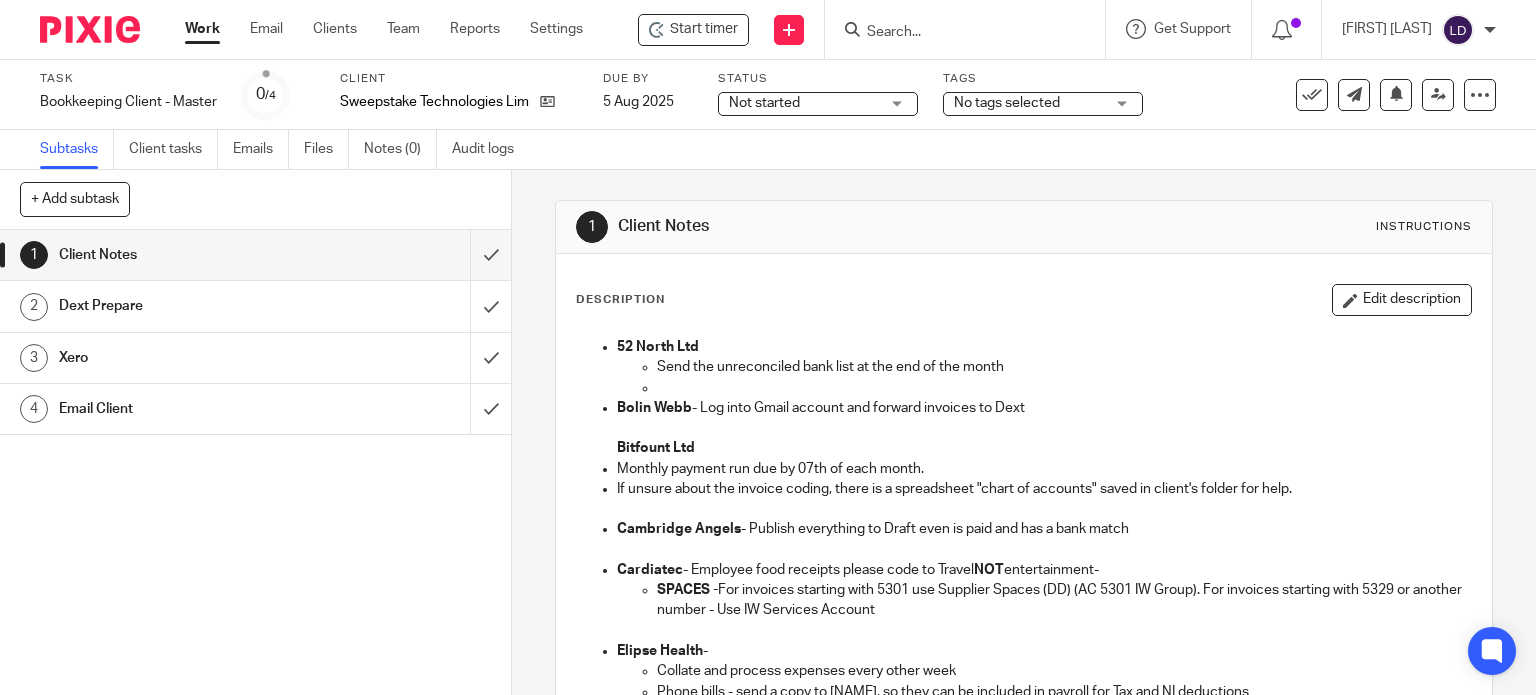 scroll, scrollTop: 0, scrollLeft: 0, axis: both 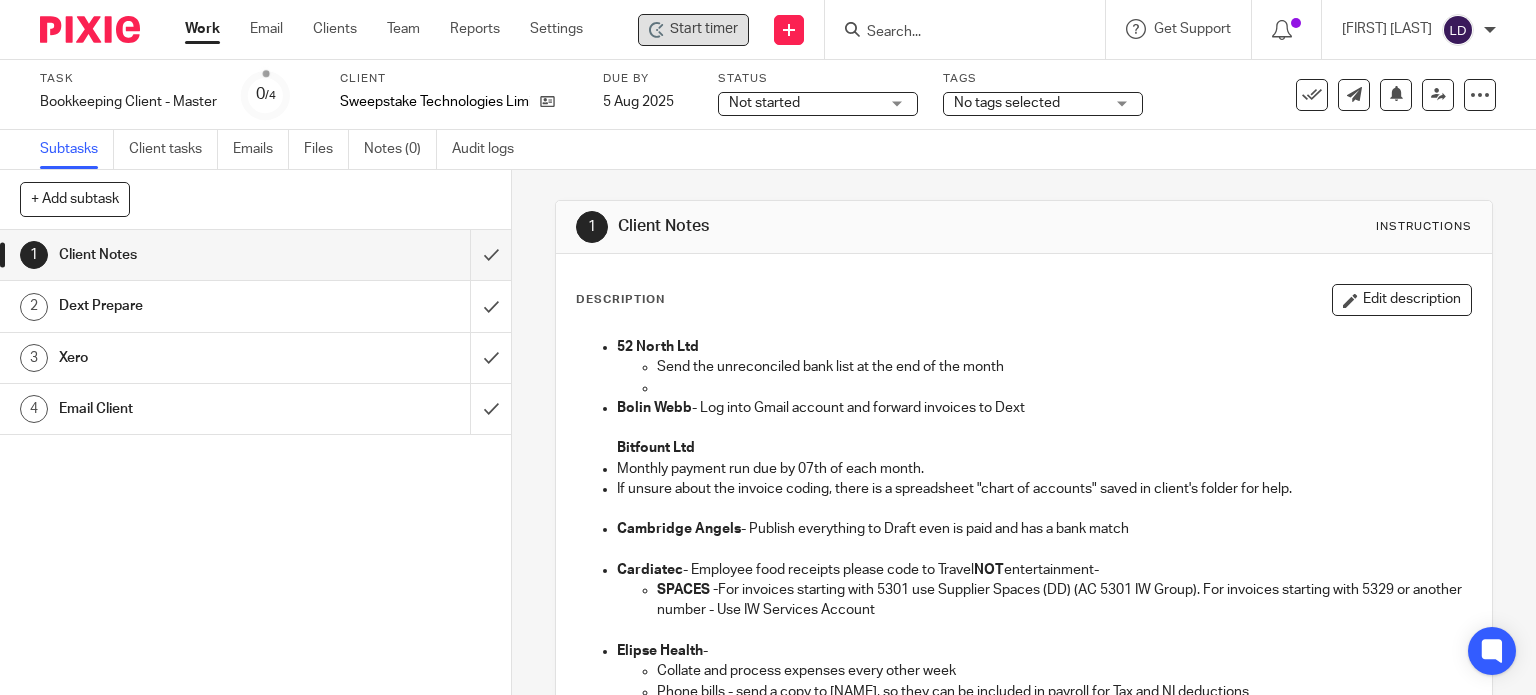 click on "Start timer" at bounding box center (704, 29) 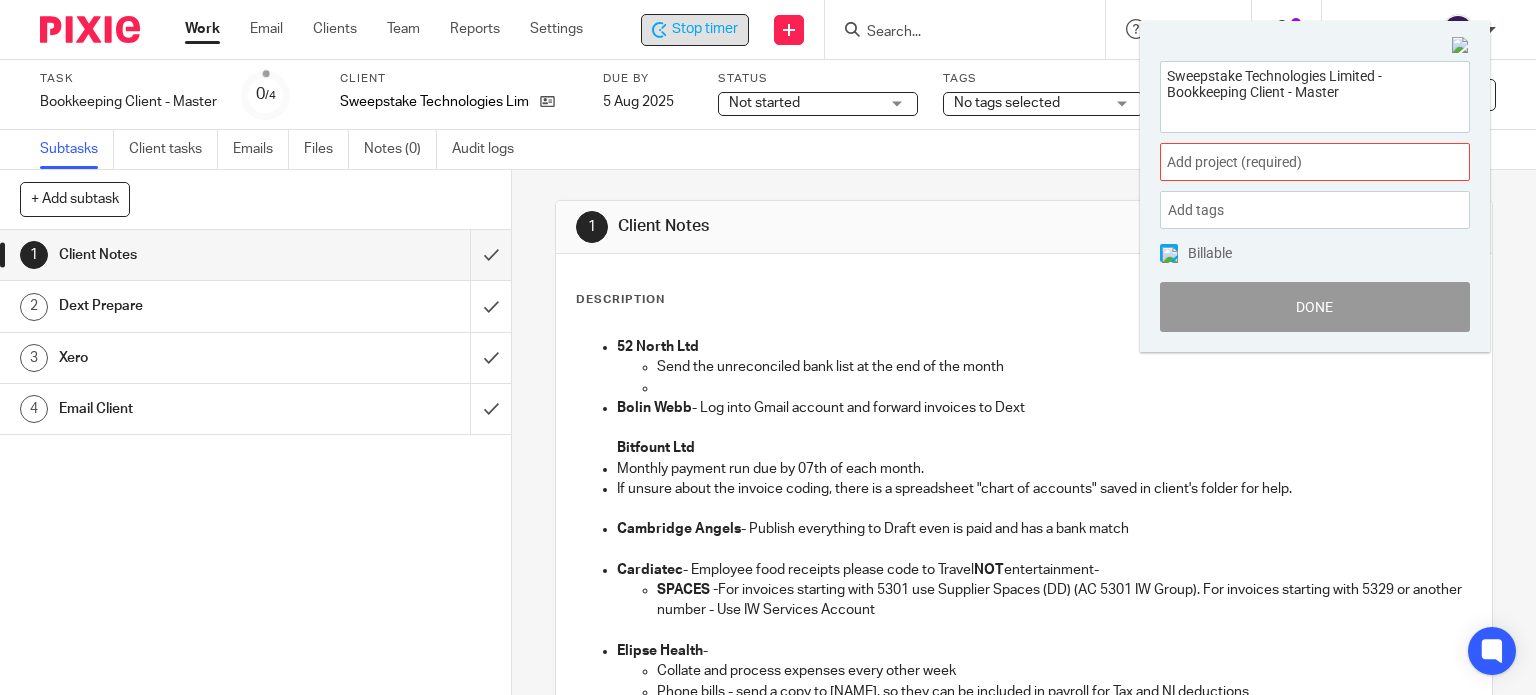 click on "Add project (required) :" at bounding box center [1293, 162] 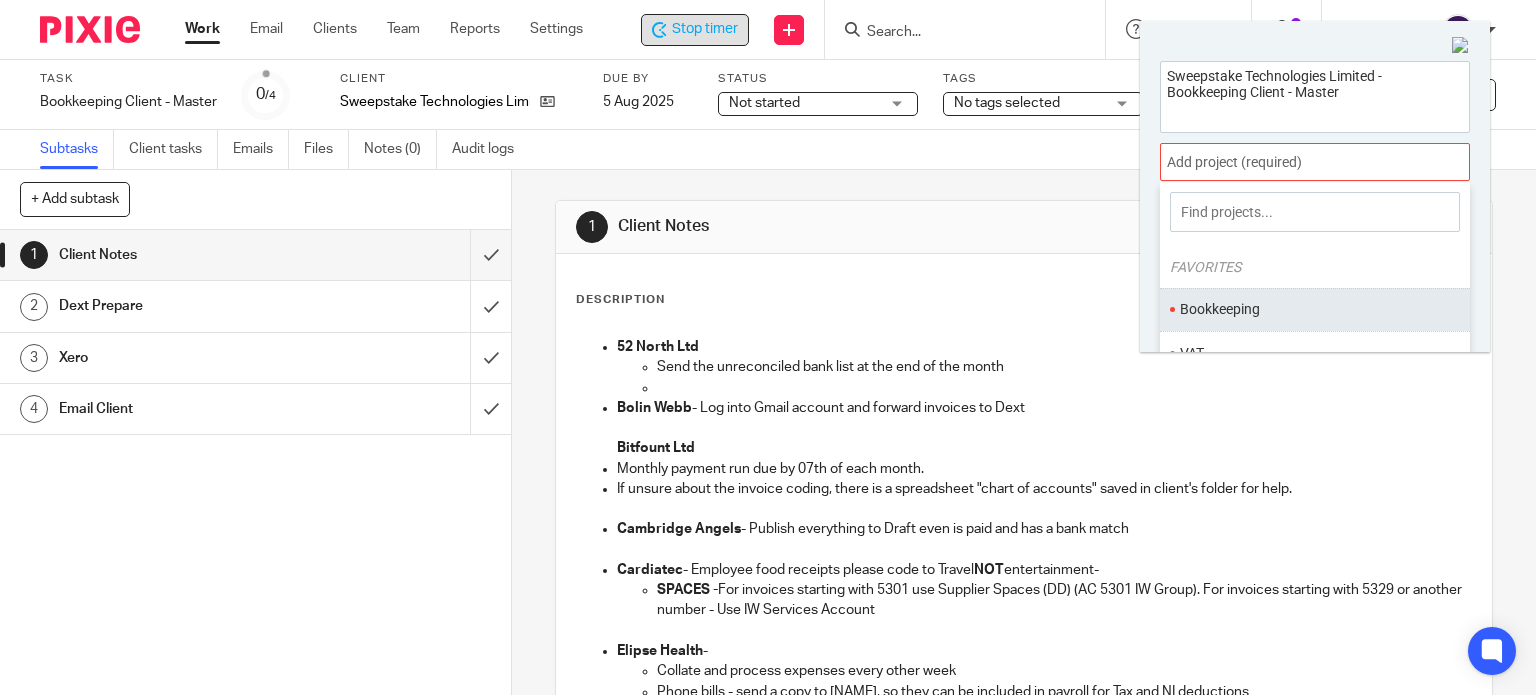 click on "Bookkeeping" at bounding box center (1310, 309) 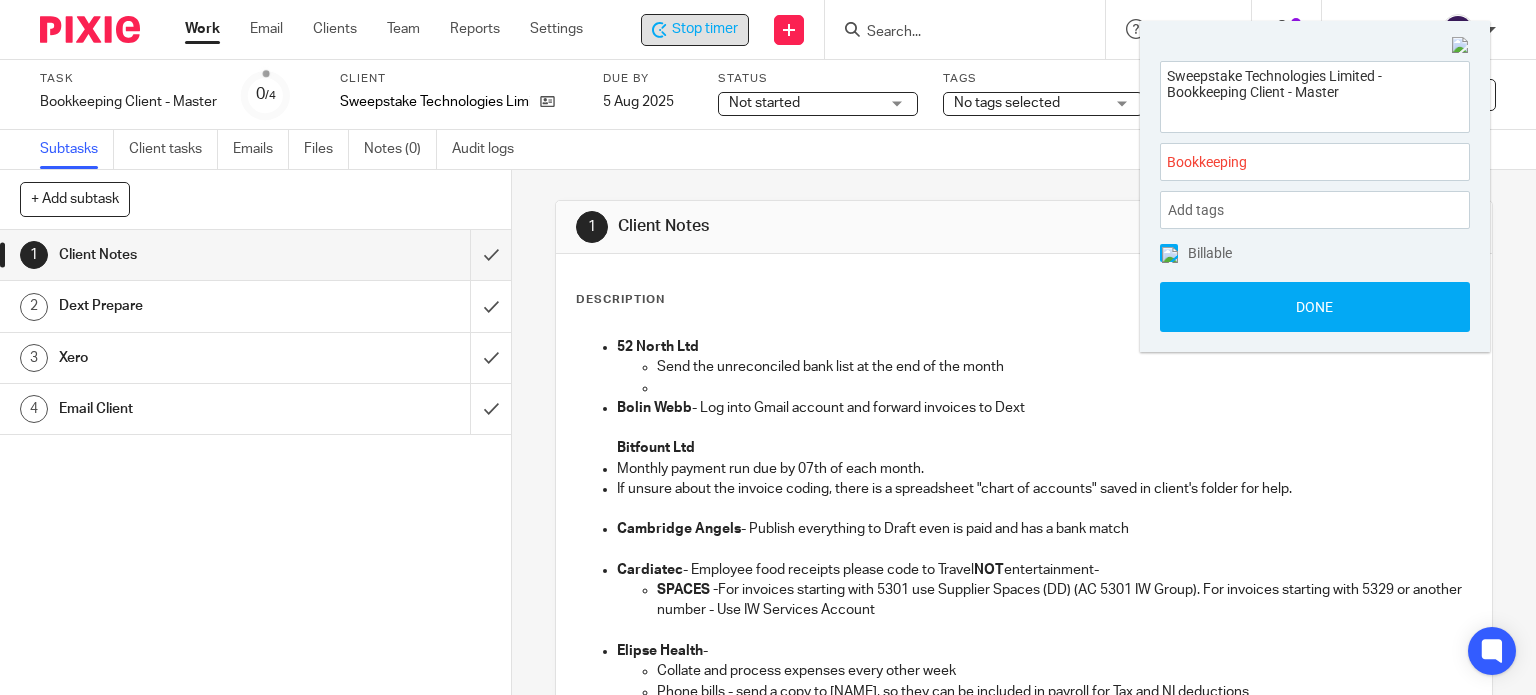 click on "Done" at bounding box center (1315, 307) 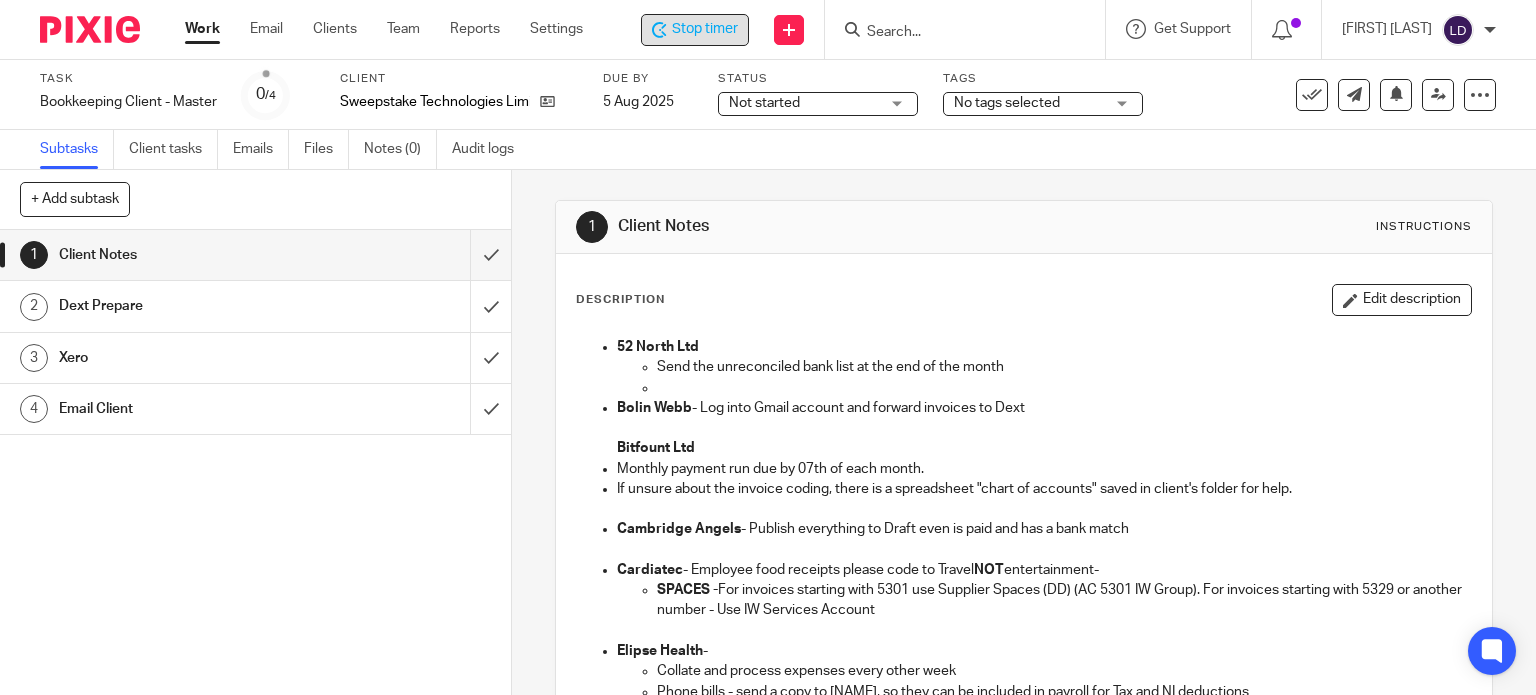 click on "Task
Bookkeeping Client - Master   Save
Bookkeeping Client - Master
0 /4
Client
Sweepstake Technologies Limited
Due by
5 Aug 2025
Status
Not started
Not started
Not started
In progress
1
Tags
No tags selected
Not yet started
Records received
Planned
In progress
In query
Waiting for information
In review (manager)
In review (client)
Out for signature
Ready to file" at bounding box center (768, 95) 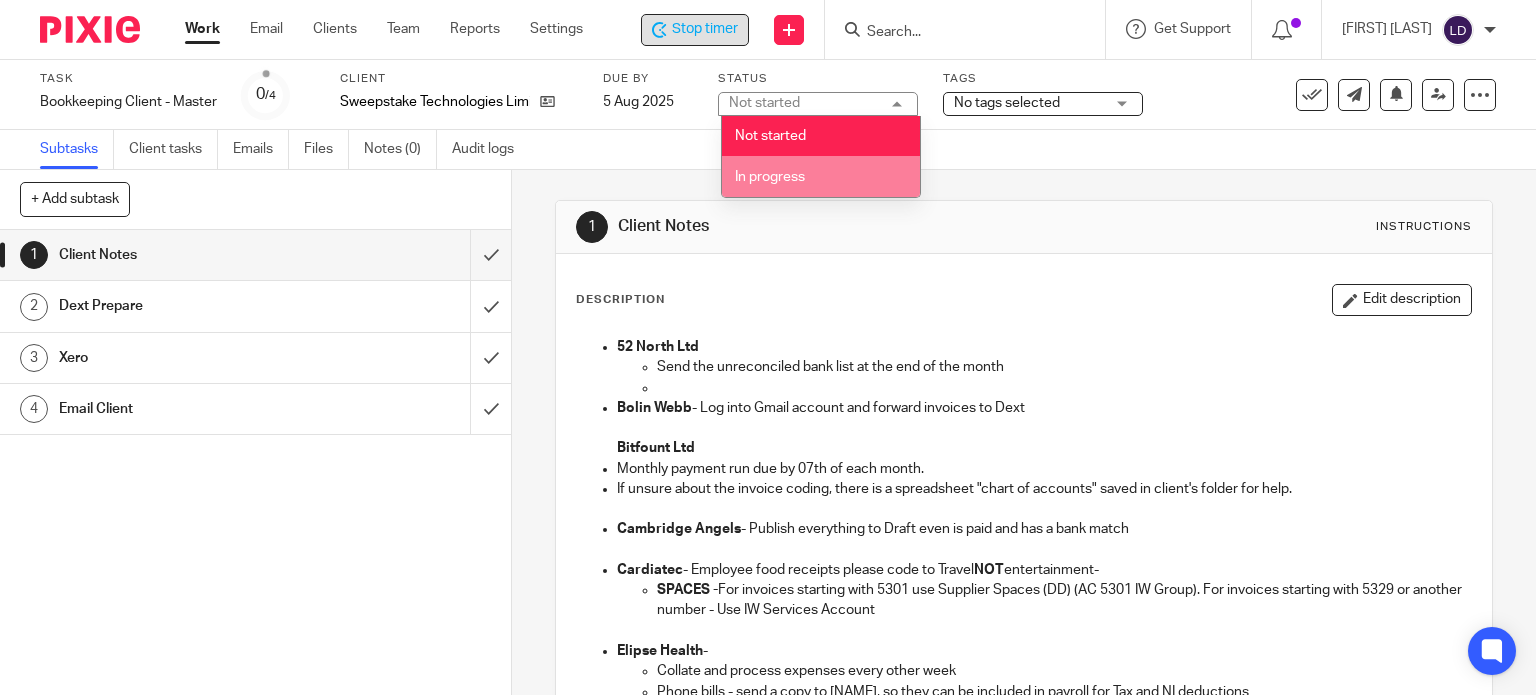 click on "In progress" at bounding box center (821, 176) 